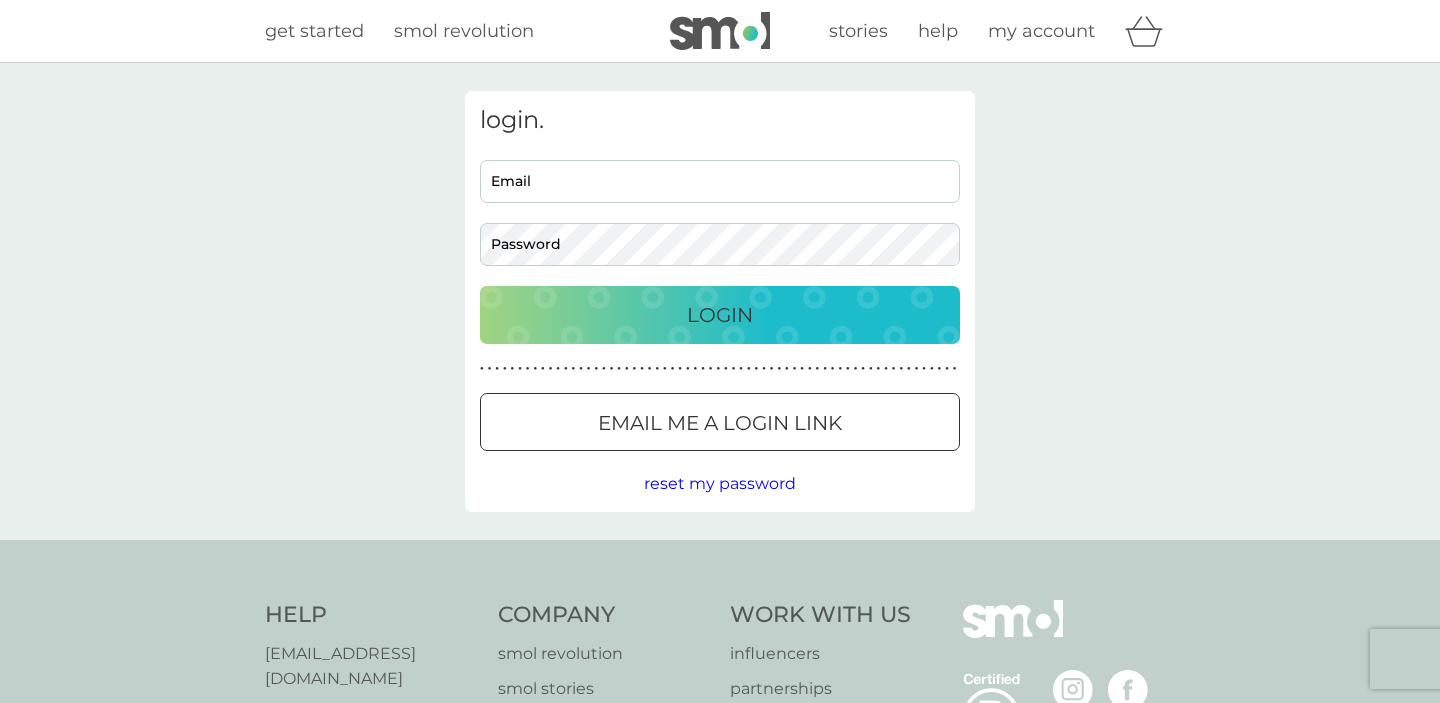 scroll, scrollTop: 0, scrollLeft: 0, axis: both 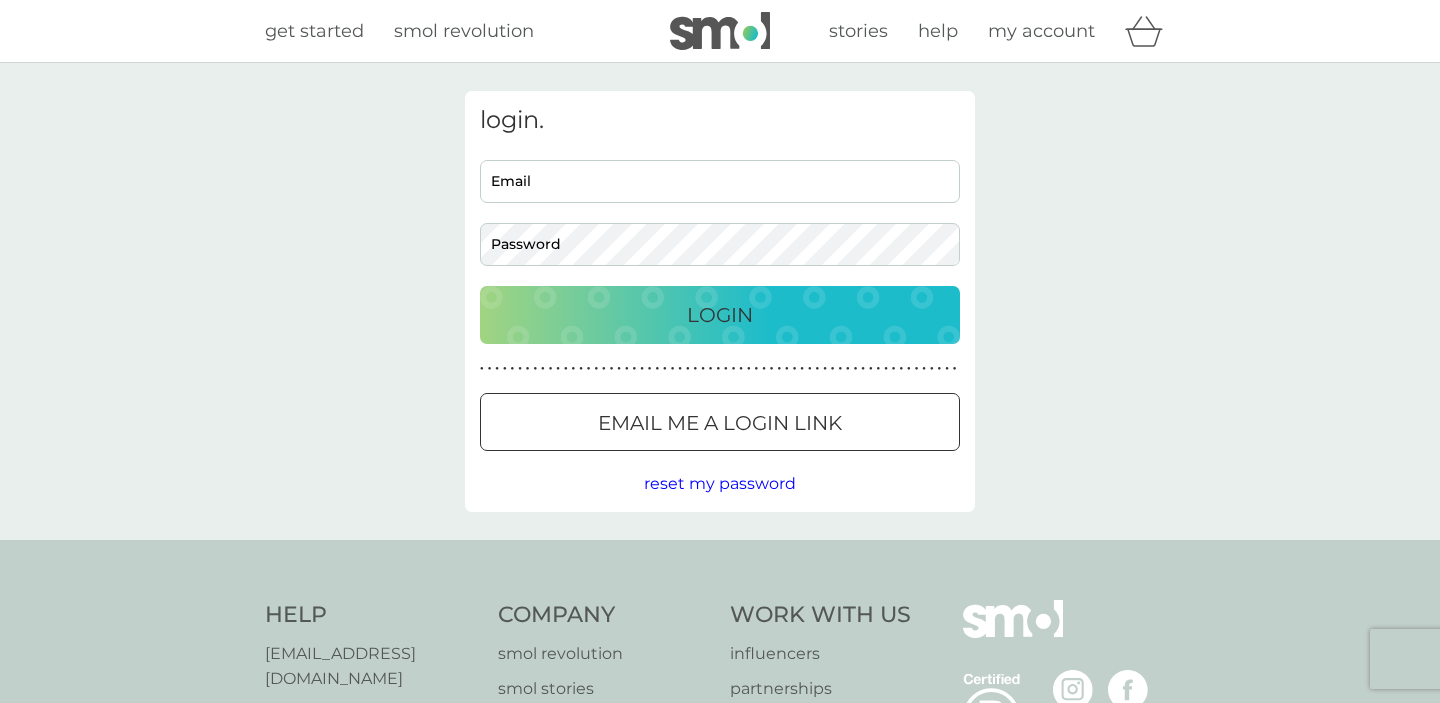 type on "[EMAIL_ADDRESS][DOMAIN_NAME]" 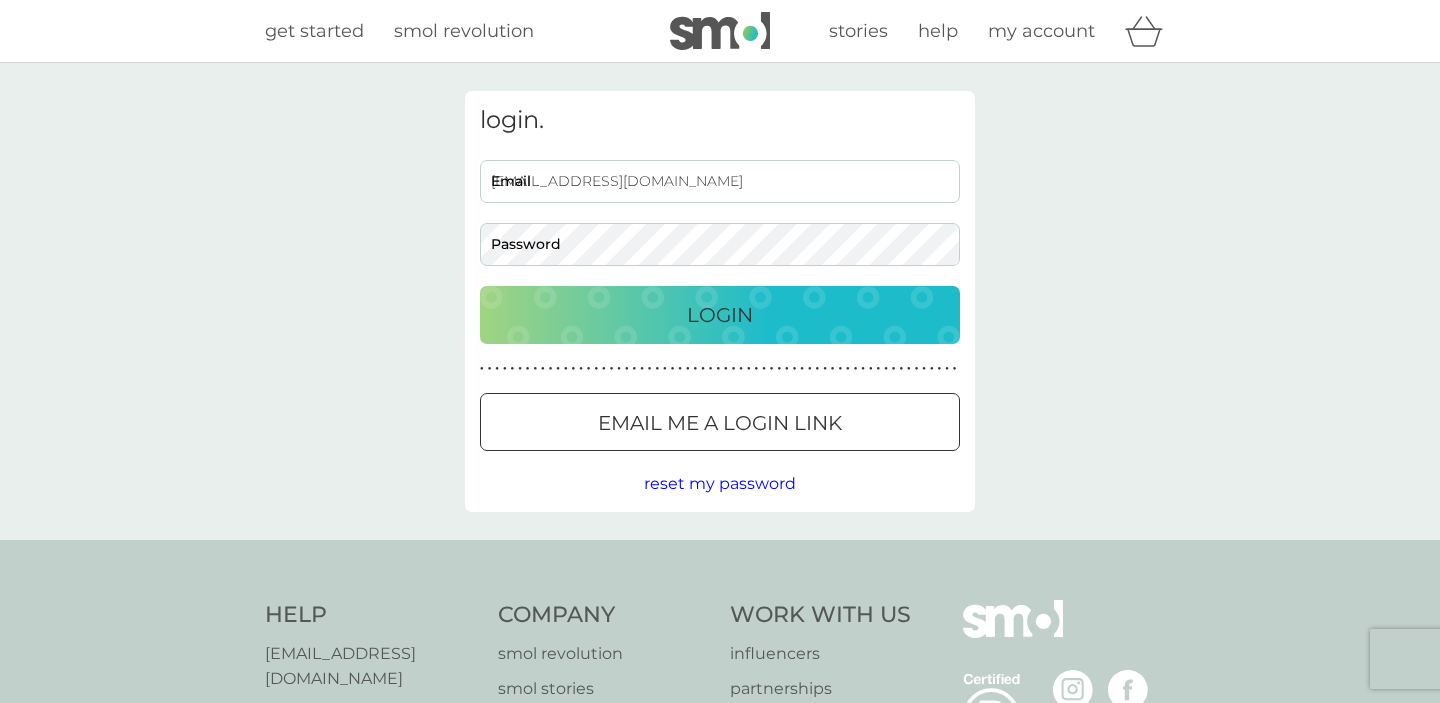 click on "Login" at bounding box center (720, 315) 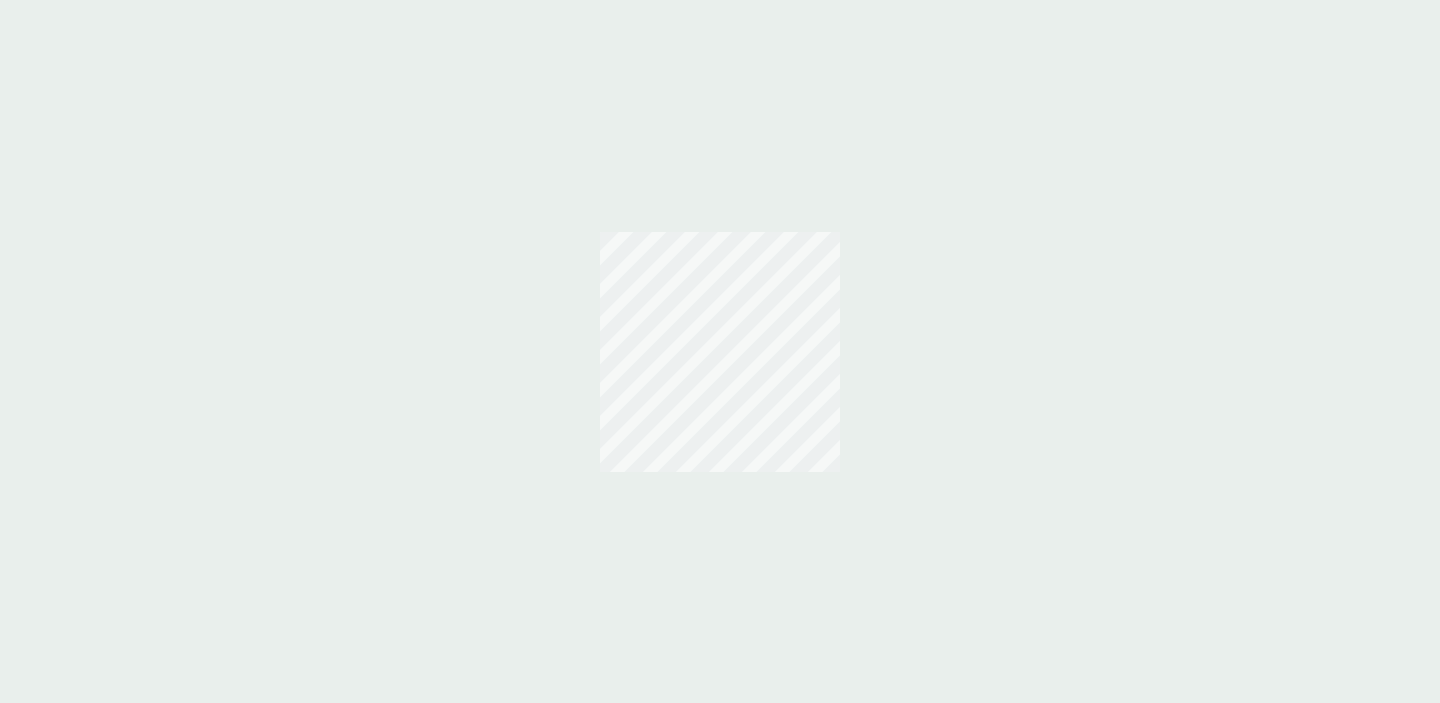 scroll, scrollTop: 0, scrollLeft: 0, axis: both 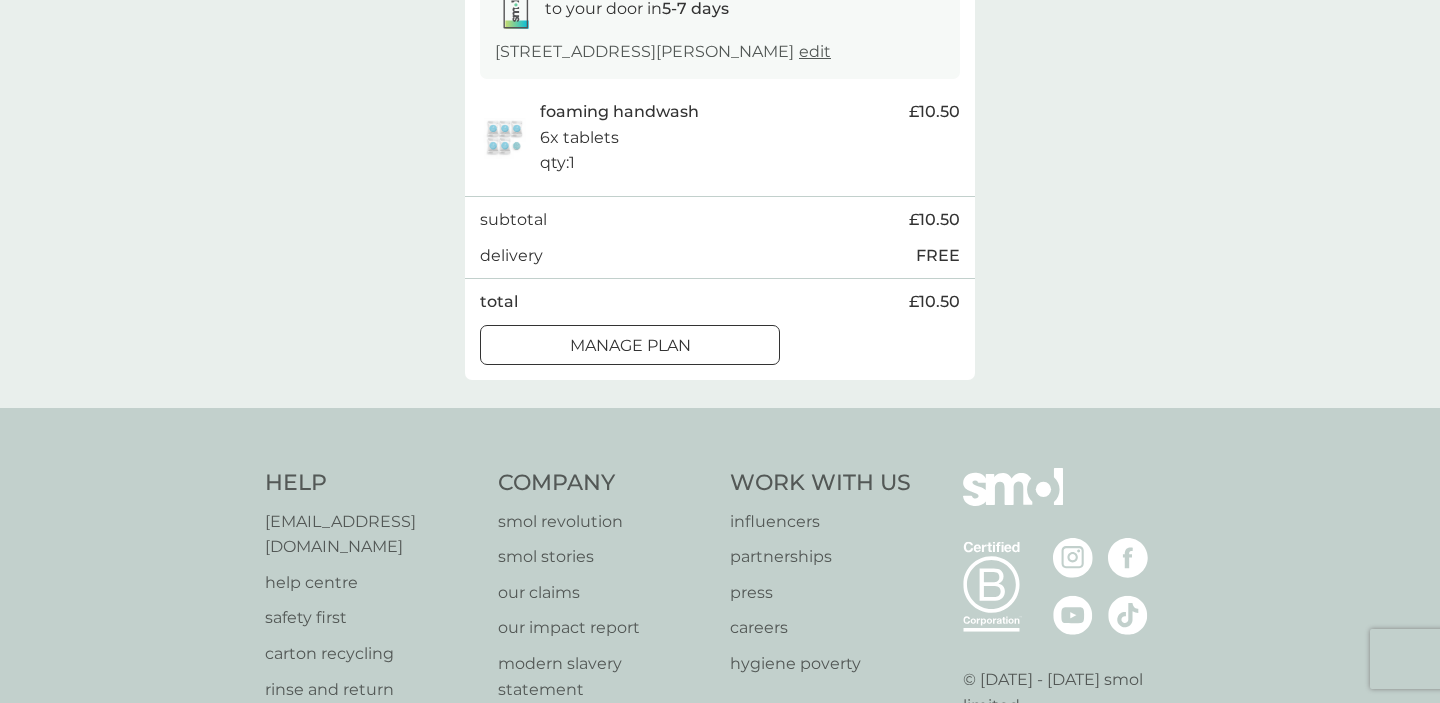 click on "Manage plan" at bounding box center [630, 346] 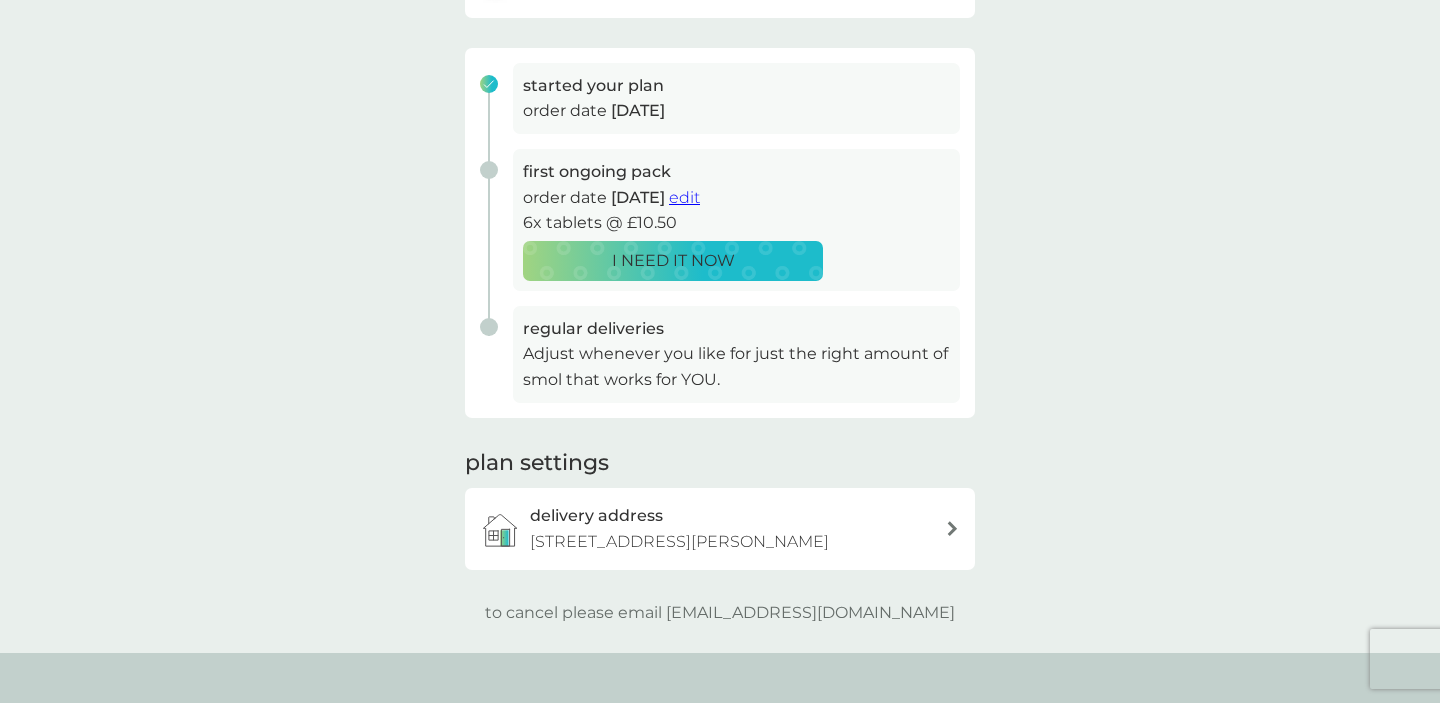 scroll, scrollTop: 277, scrollLeft: 0, axis: vertical 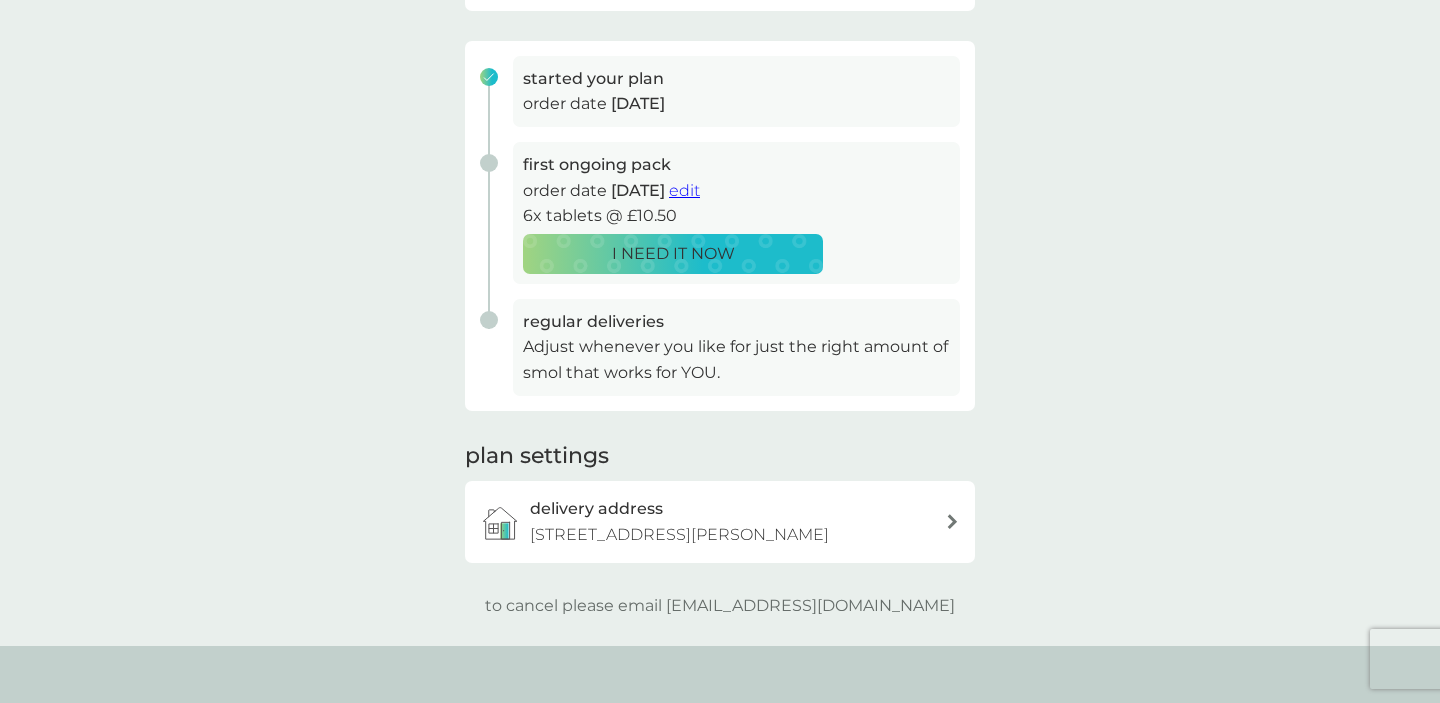 click on "regular deliveries" at bounding box center (593, 322) 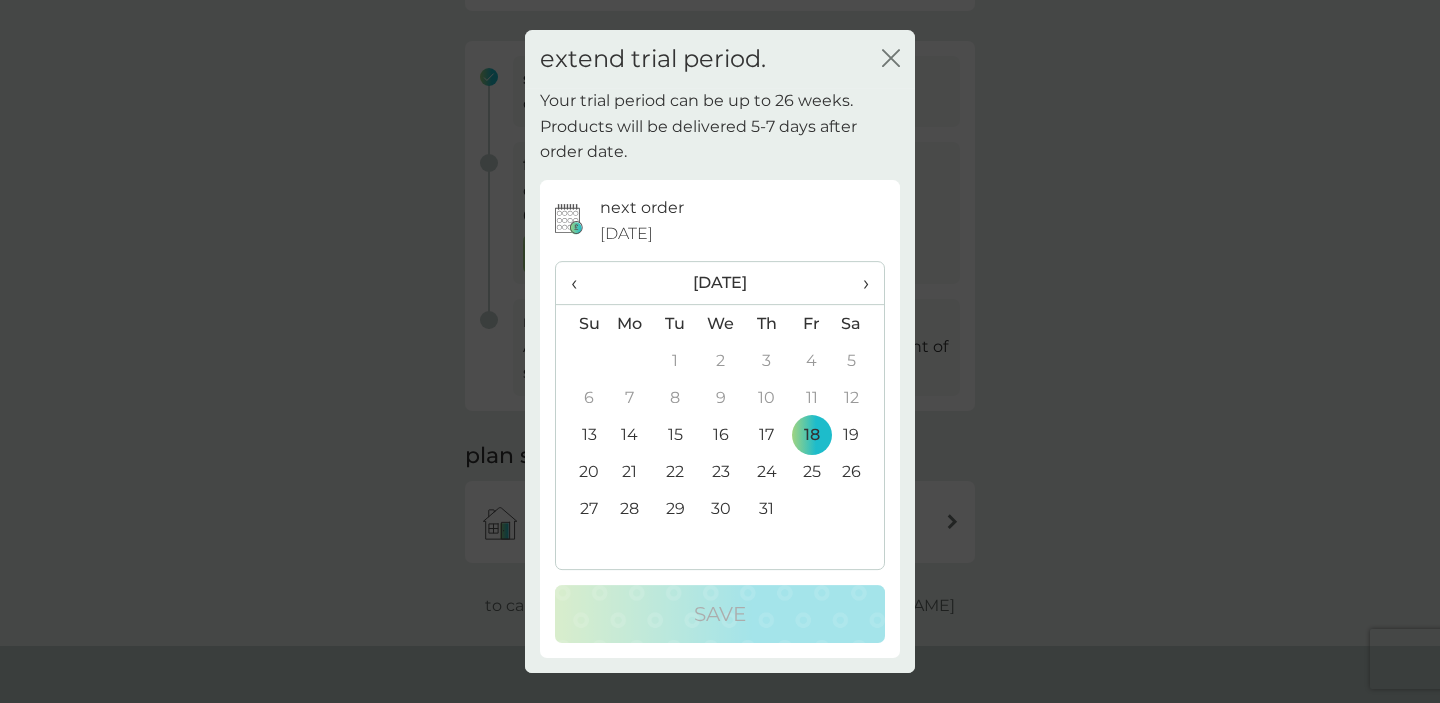 click on "›" at bounding box center [859, 283] 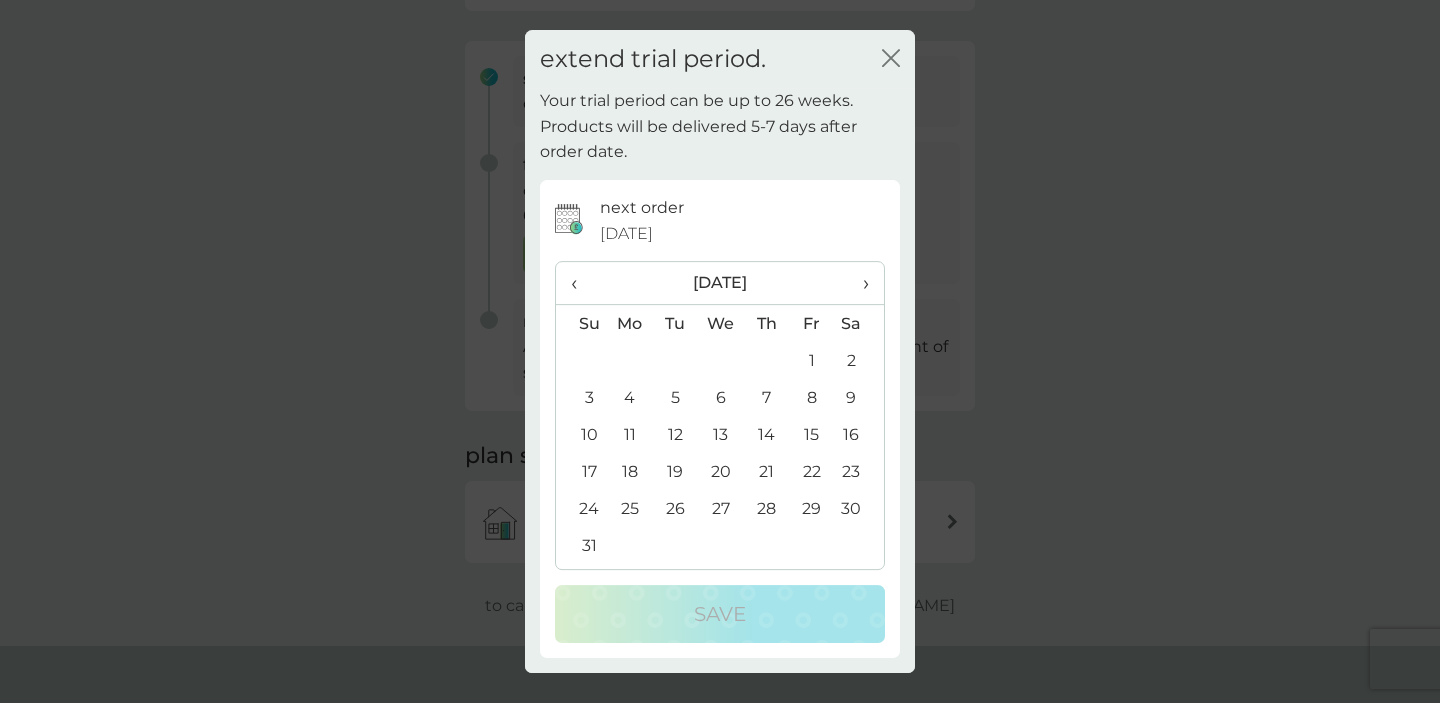 click on "1" at bounding box center (811, 360) 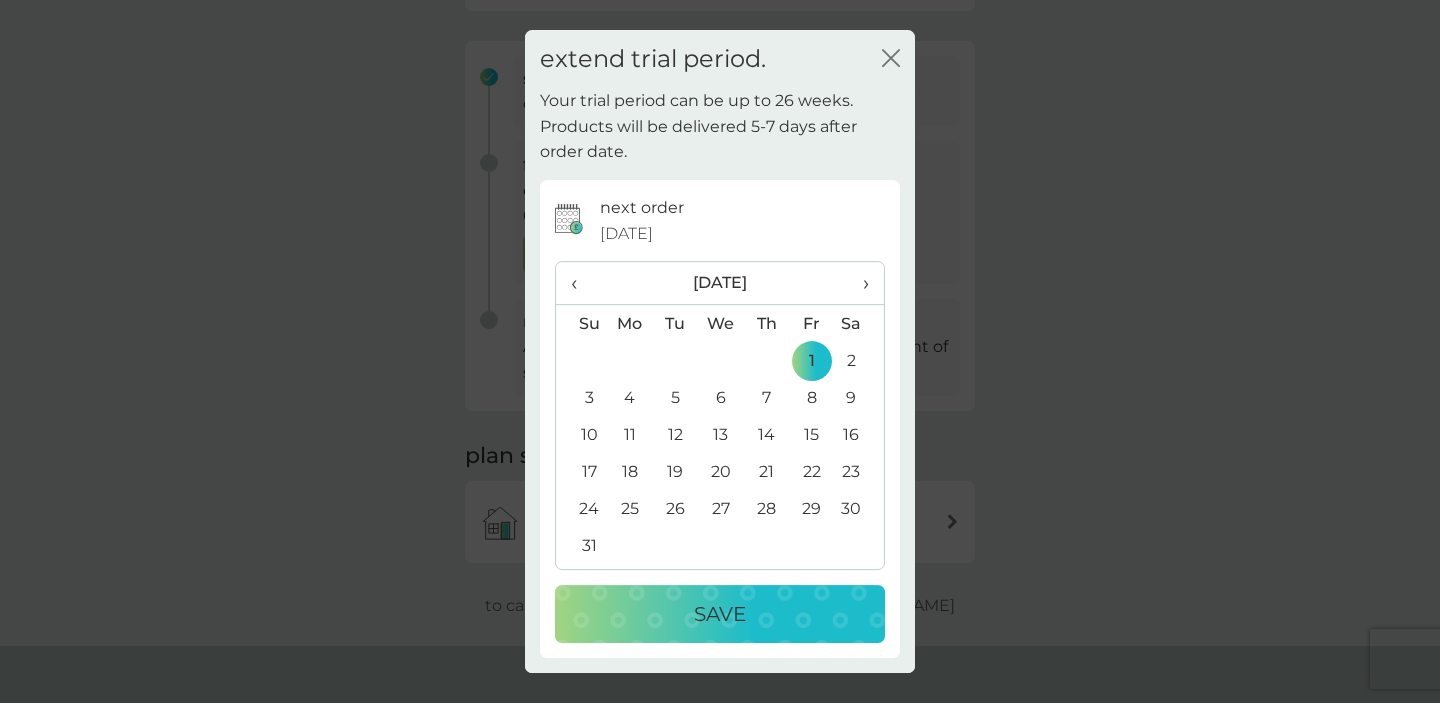 click on "Save" at bounding box center [720, 614] 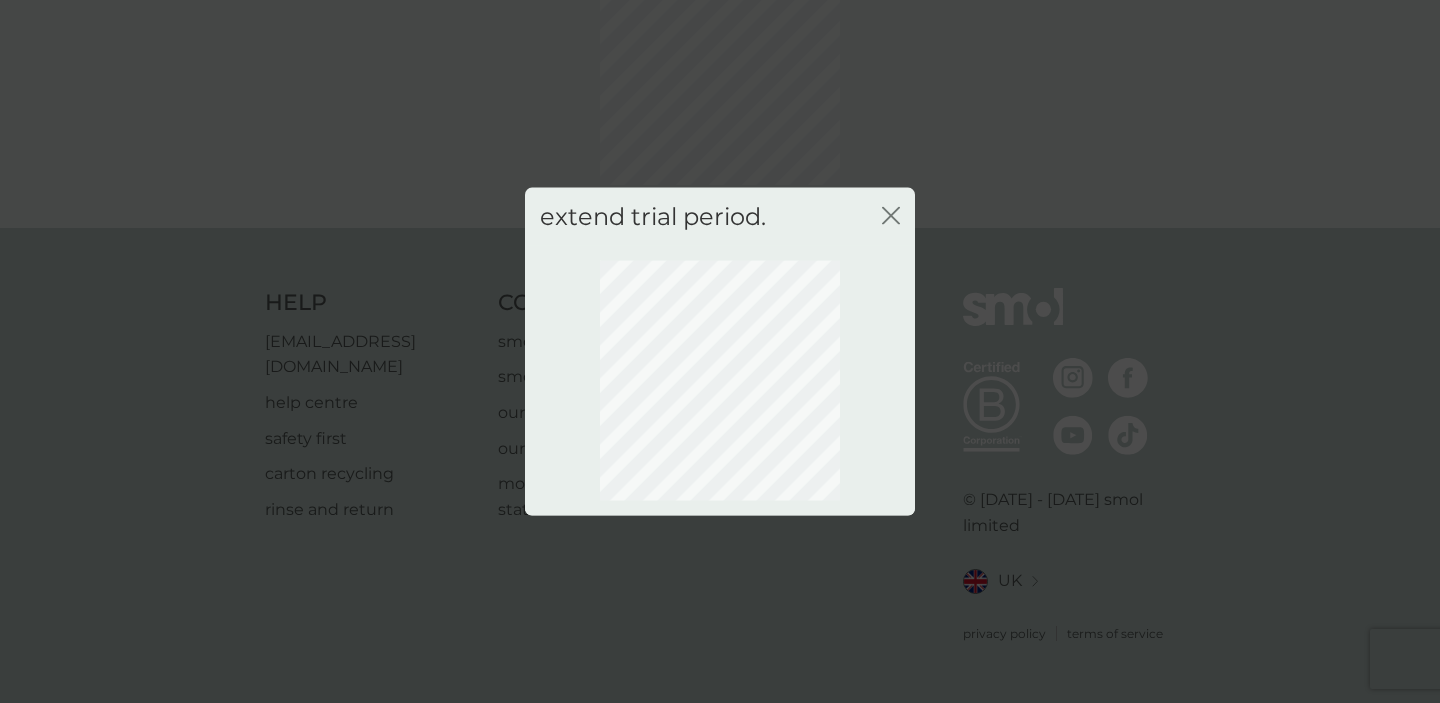 scroll, scrollTop: 135, scrollLeft: 0, axis: vertical 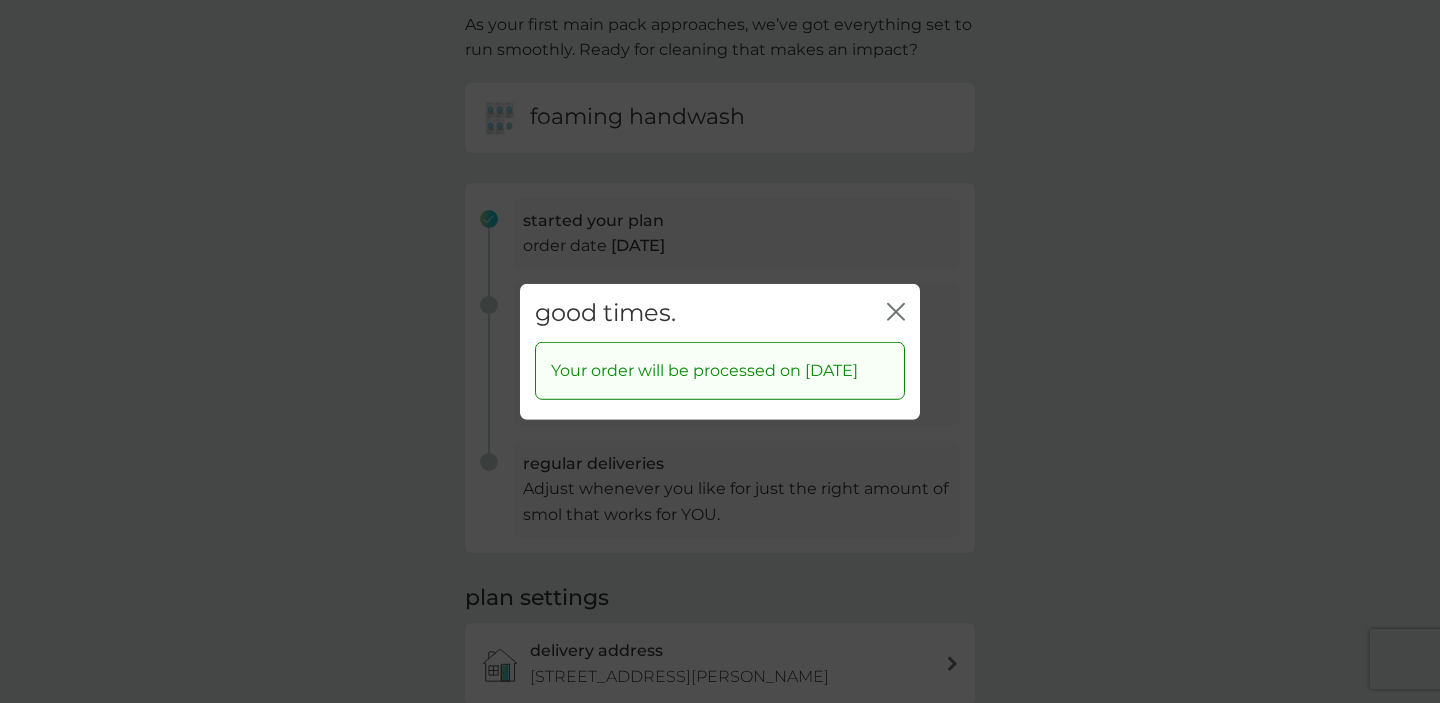 click 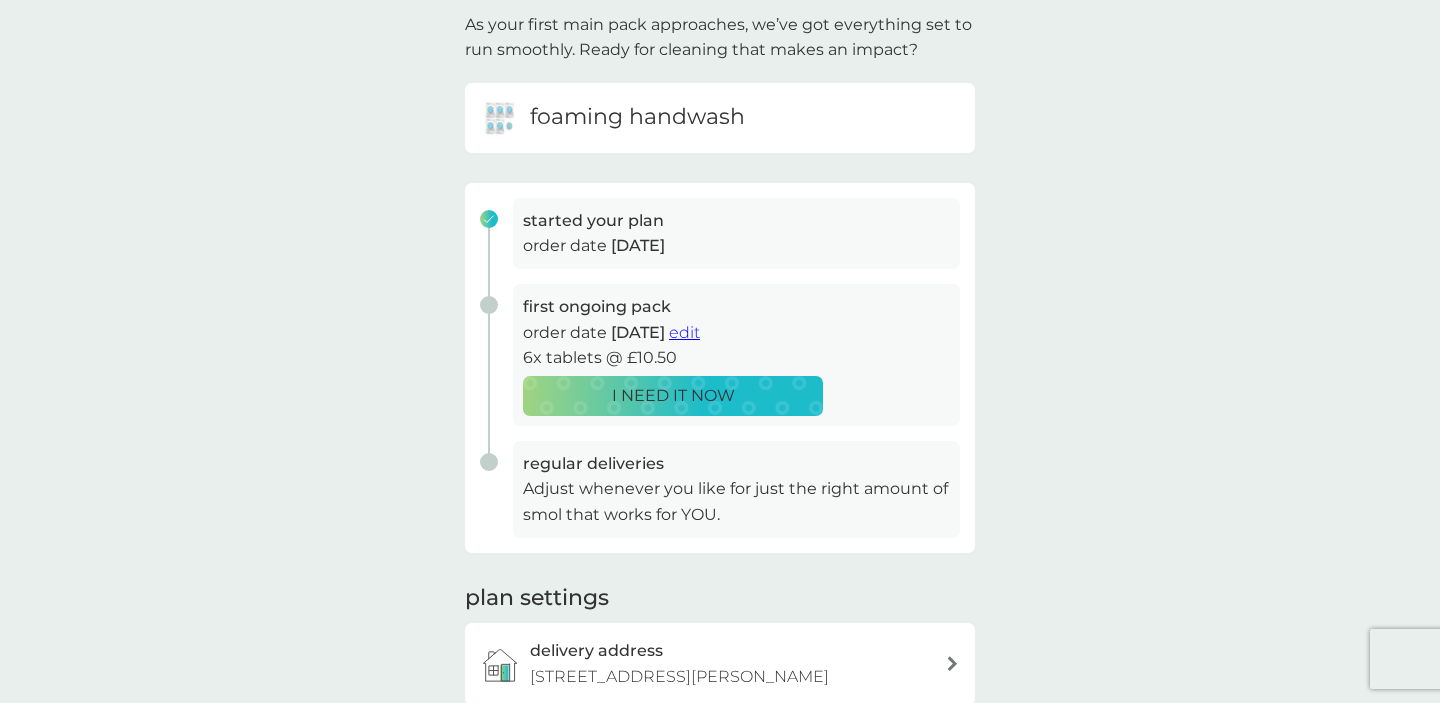 click on "edit" at bounding box center (684, 332) 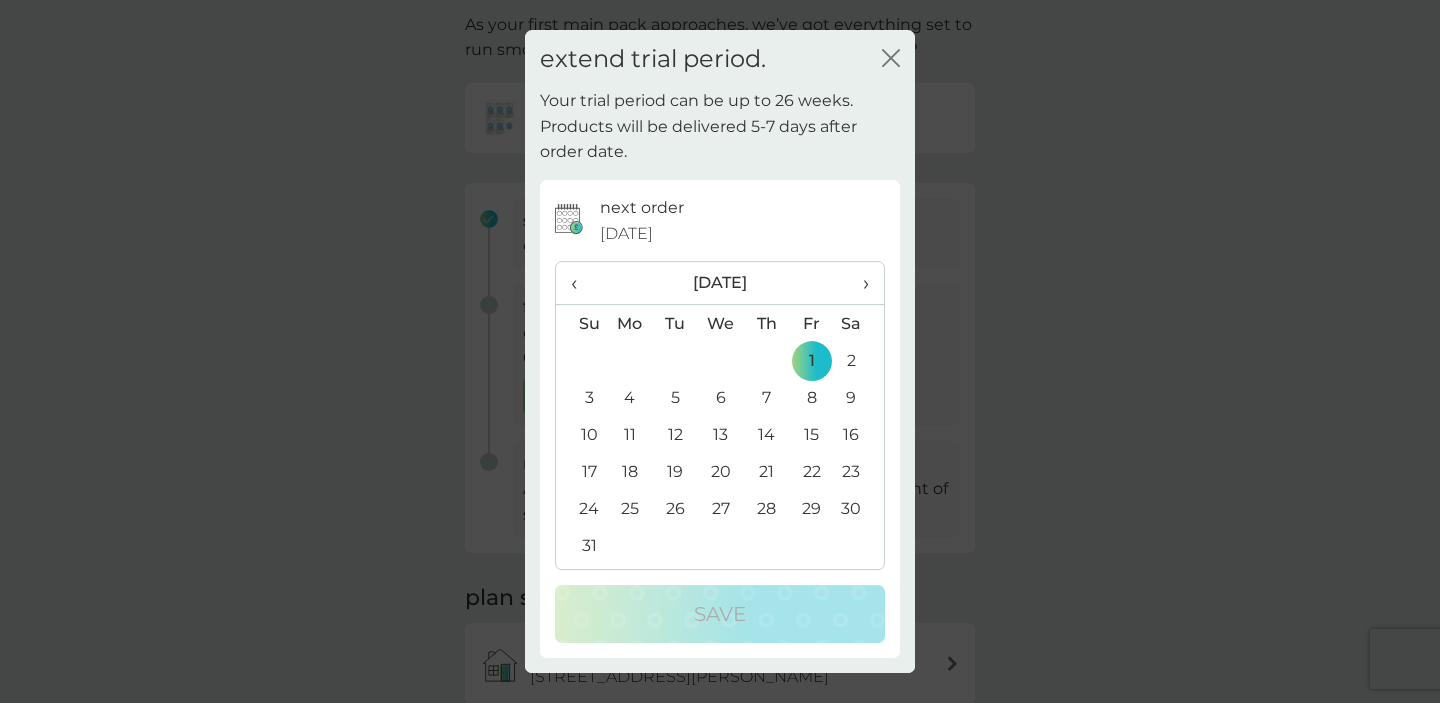 click on "‹" at bounding box center [581, 283] 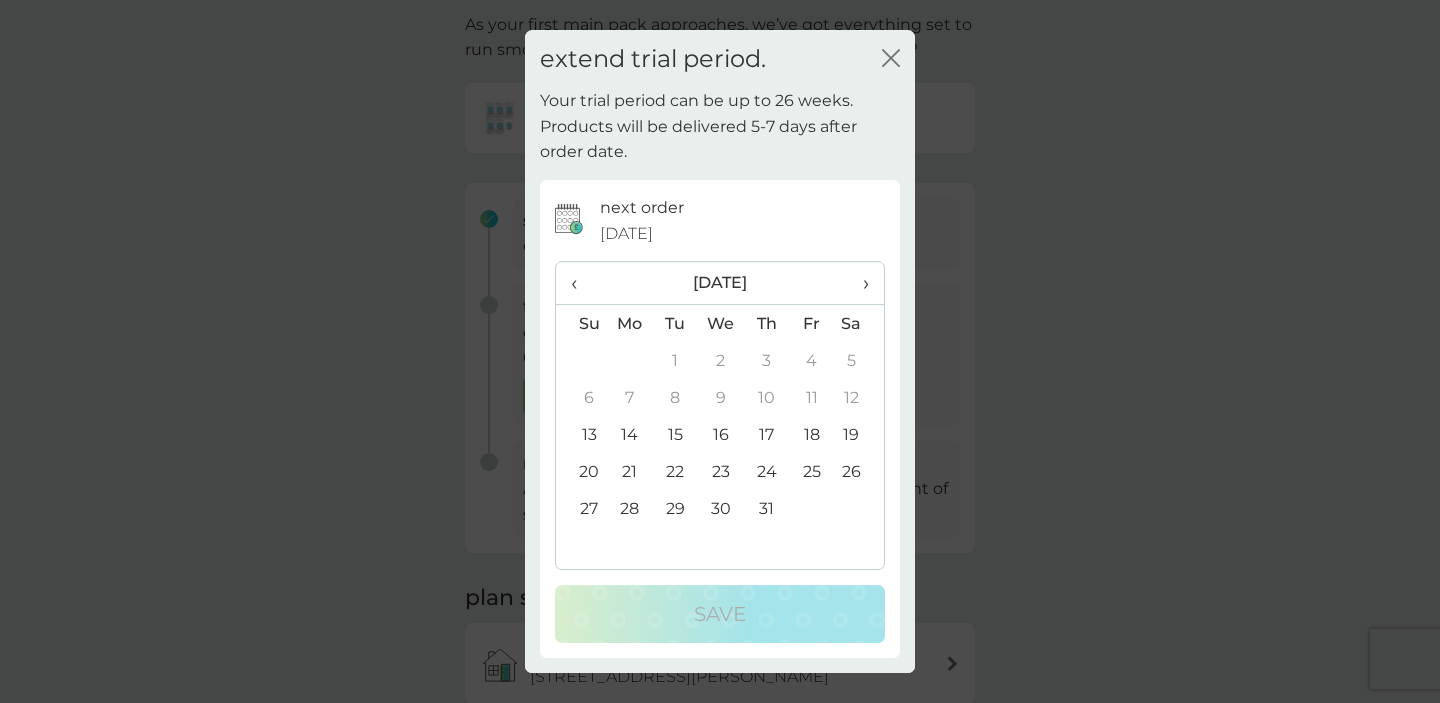 click on "30" at bounding box center (721, 508) 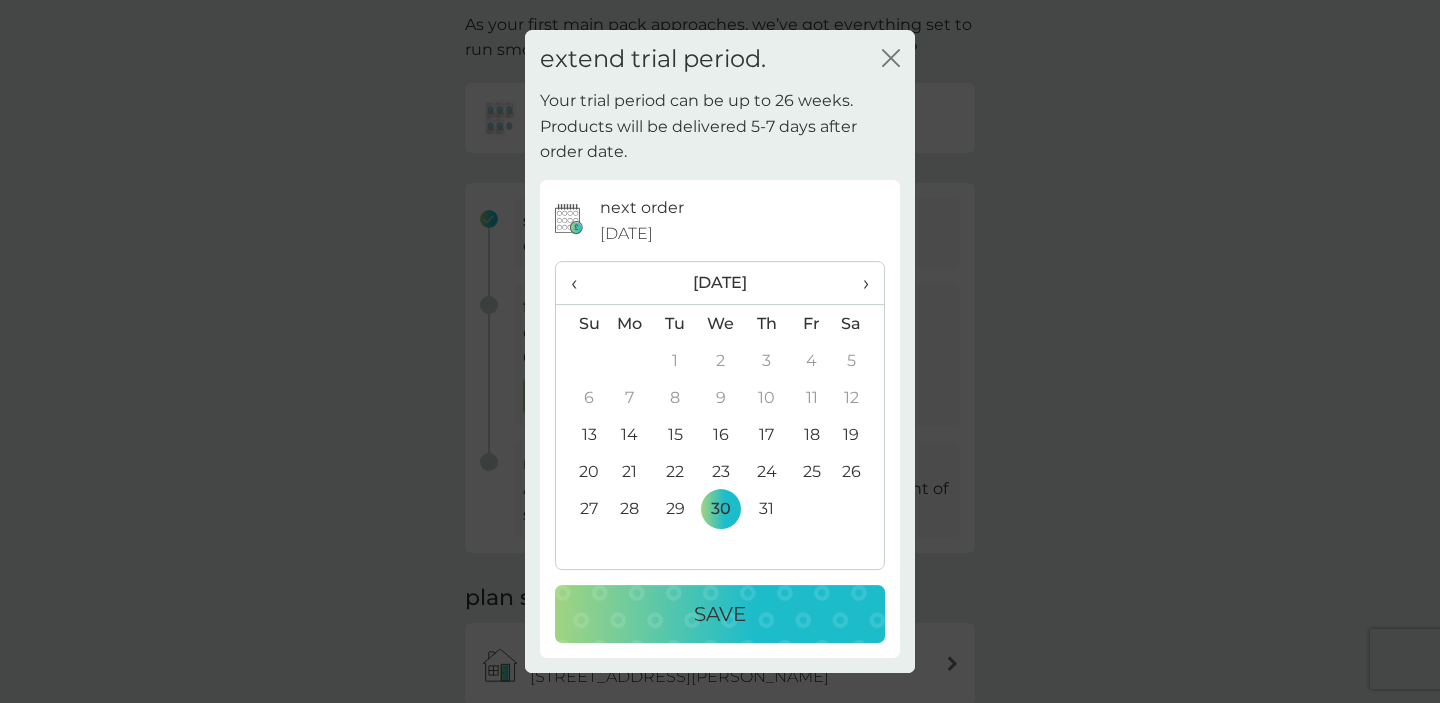 click on "Save" at bounding box center [720, 614] 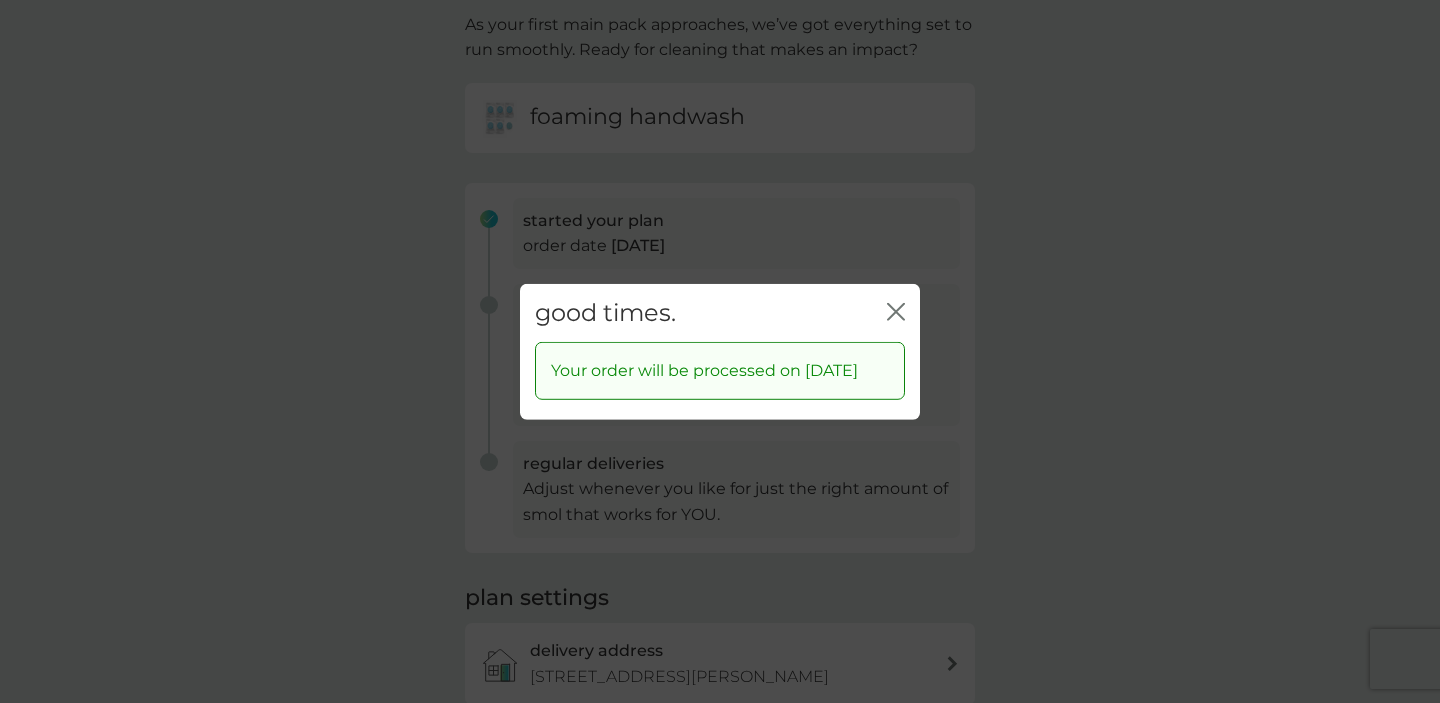 click 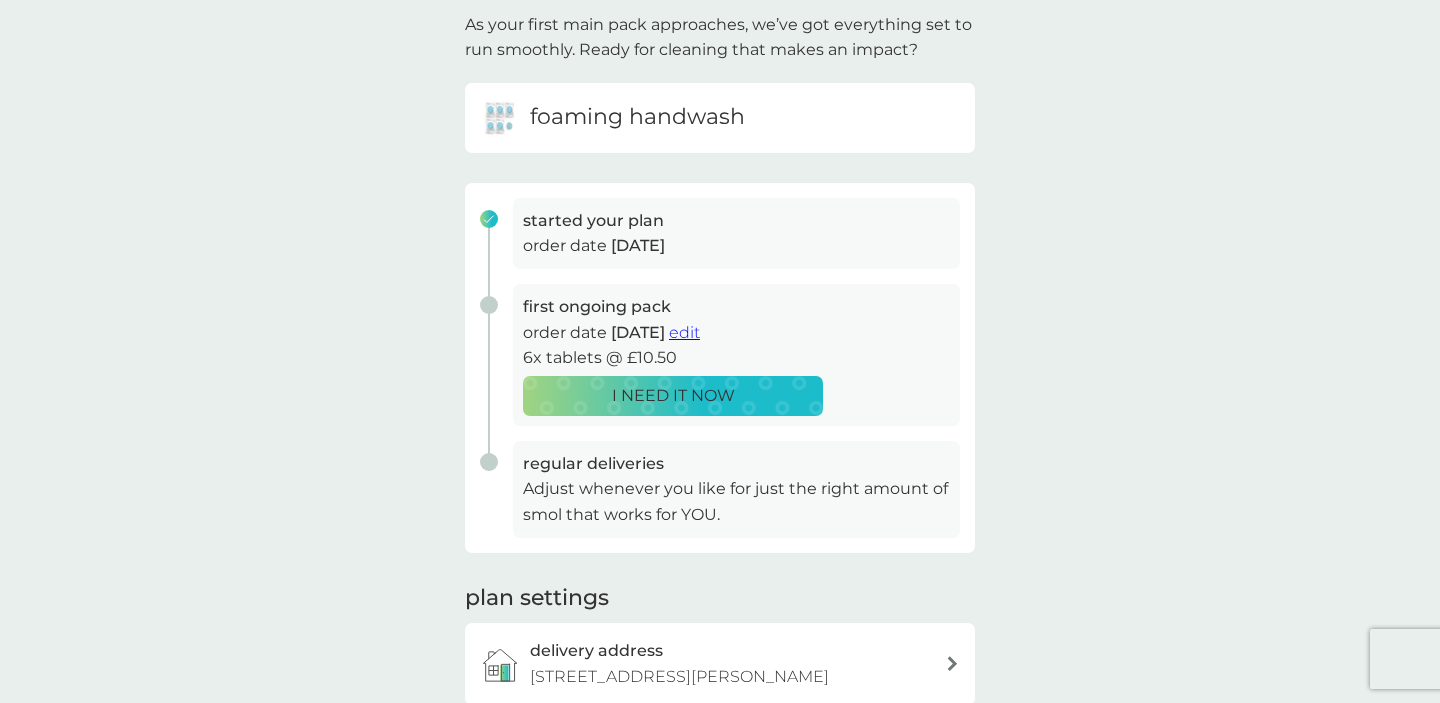 click on "edit" at bounding box center (684, 333) 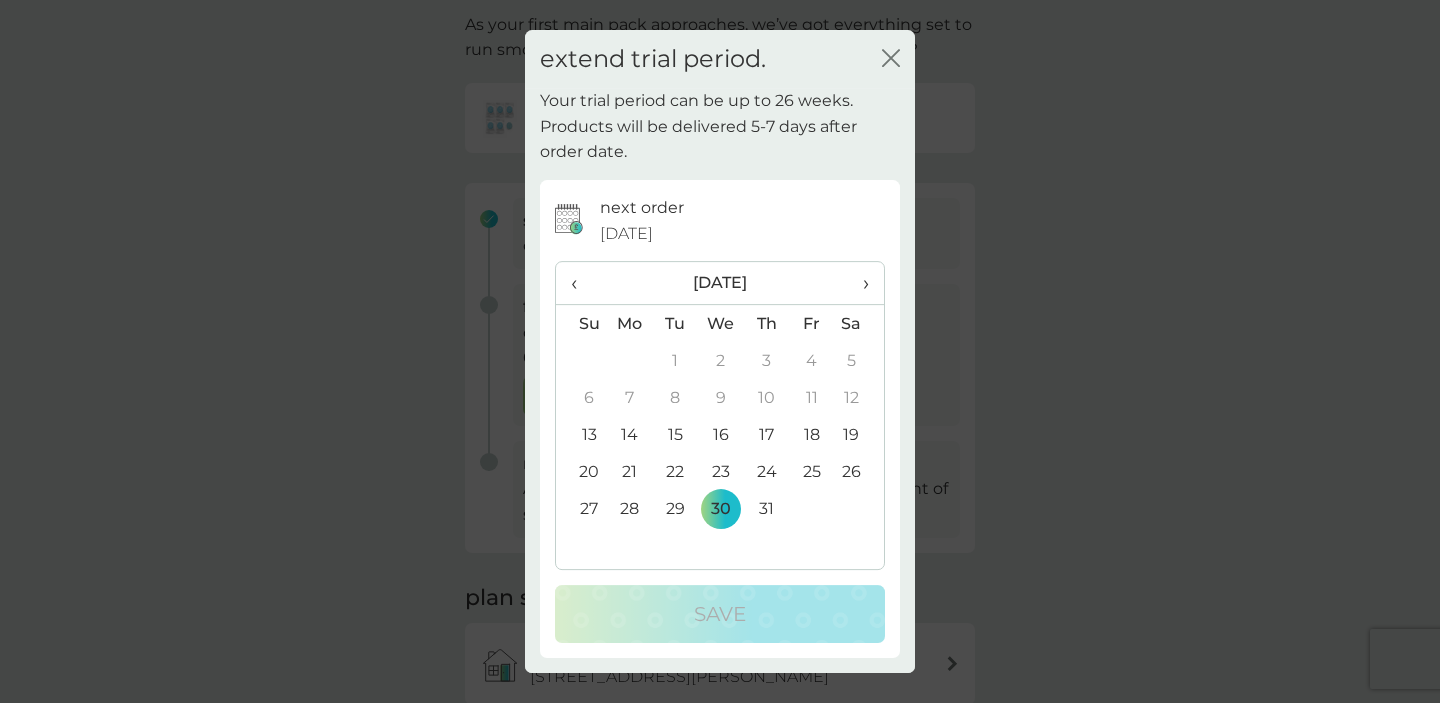 click on "28" at bounding box center [630, 508] 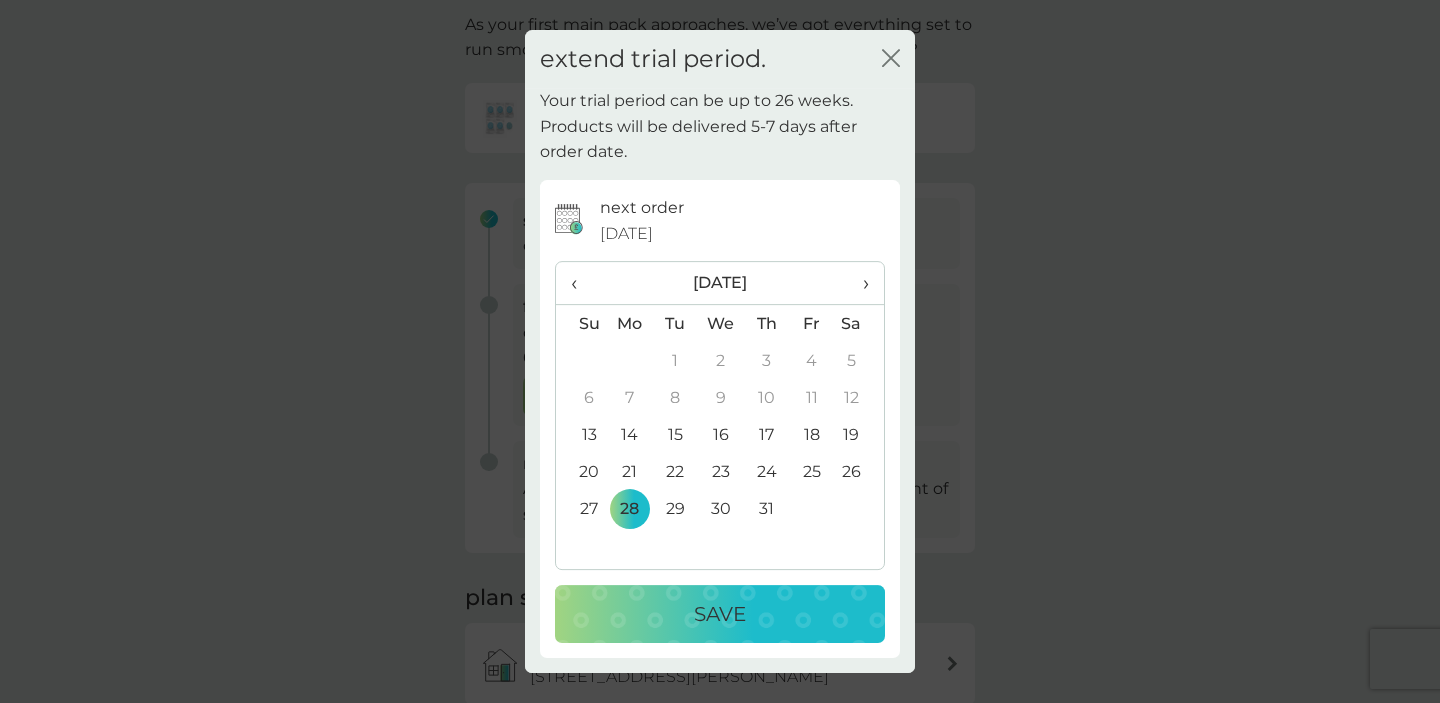click on "Save" at bounding box center [720, 614] 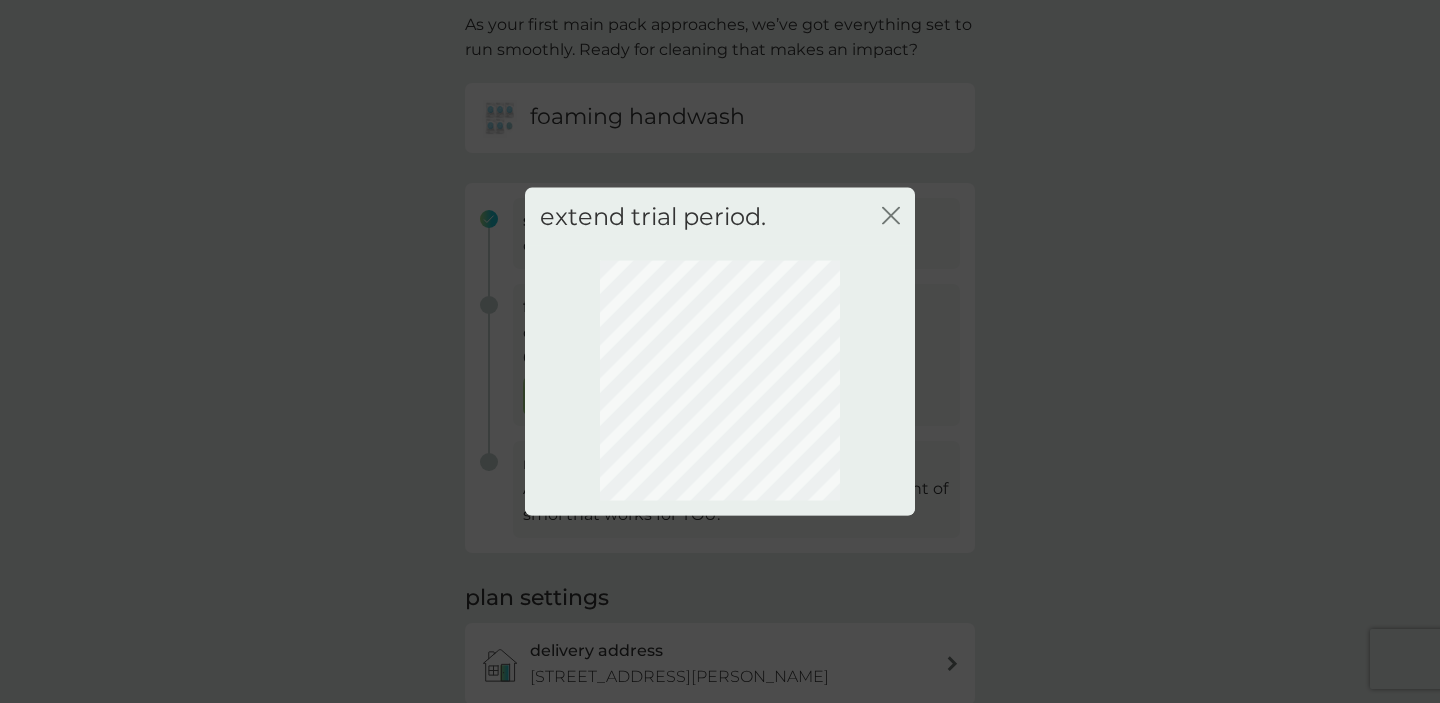 click on "close" 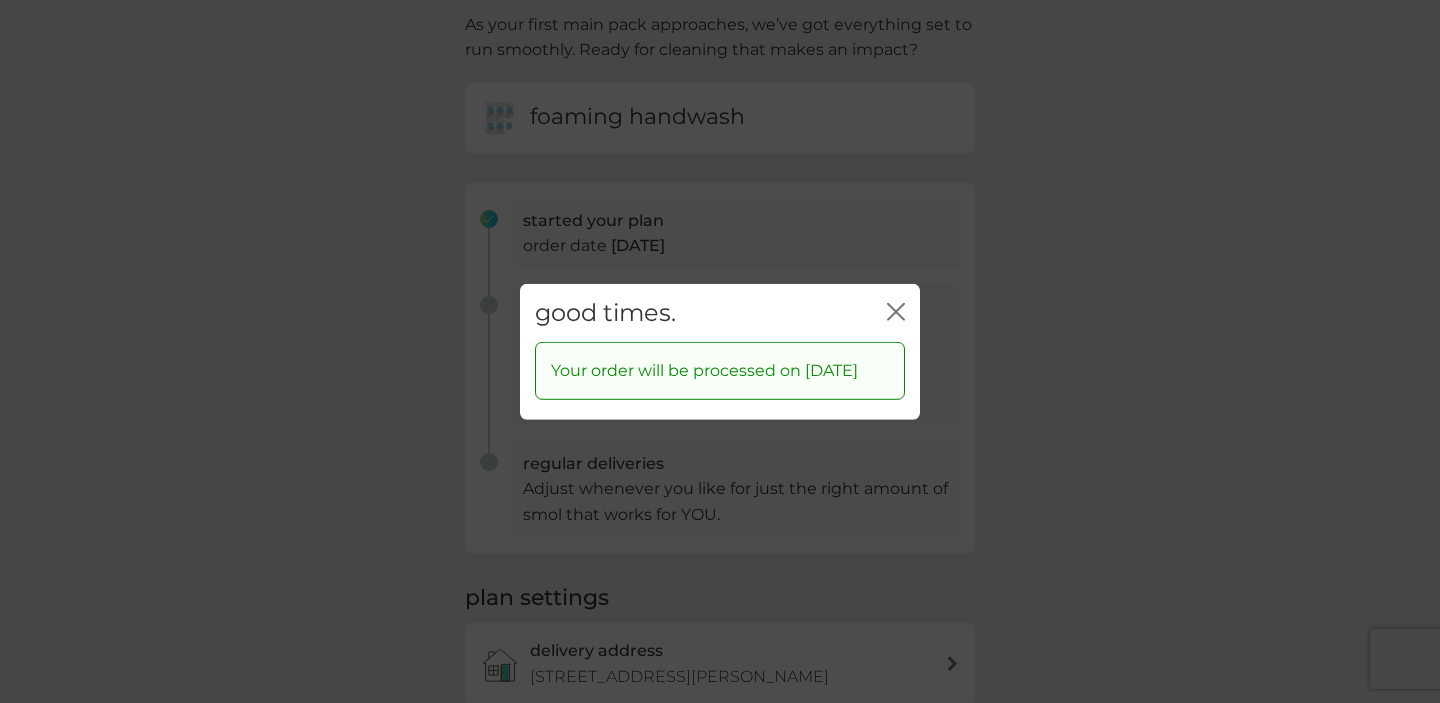 click on "close" 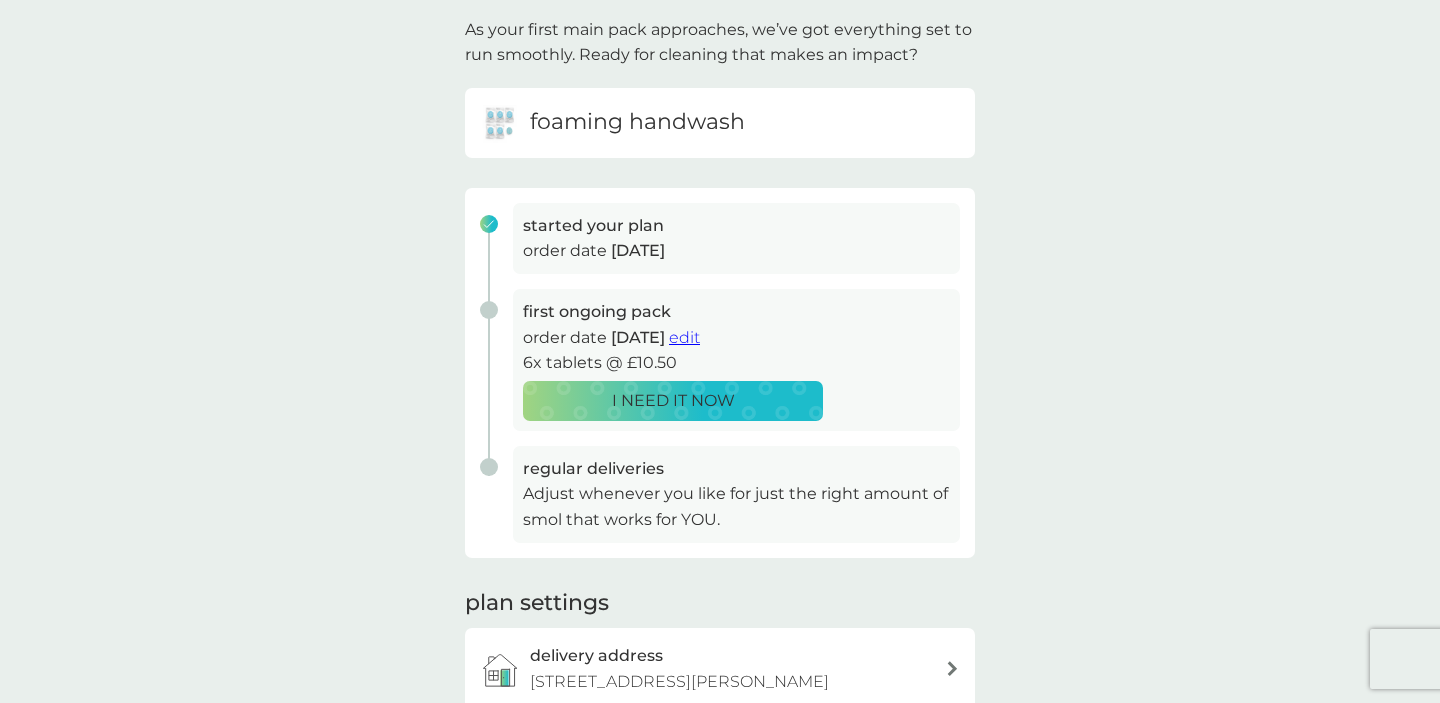 scroll, scrollTop: 0, scrollLeft: 0, axis: both 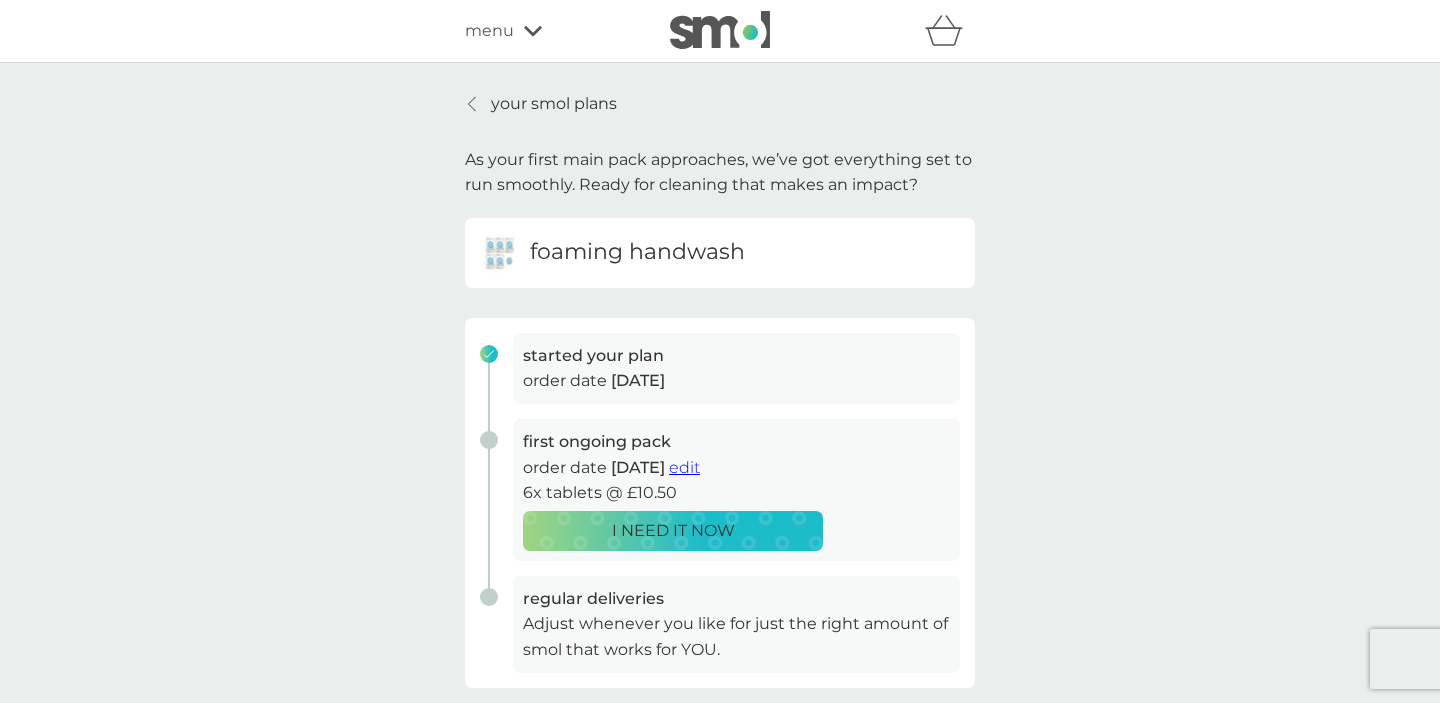 click on "foaming handwash" at bounding box center (637, 252) 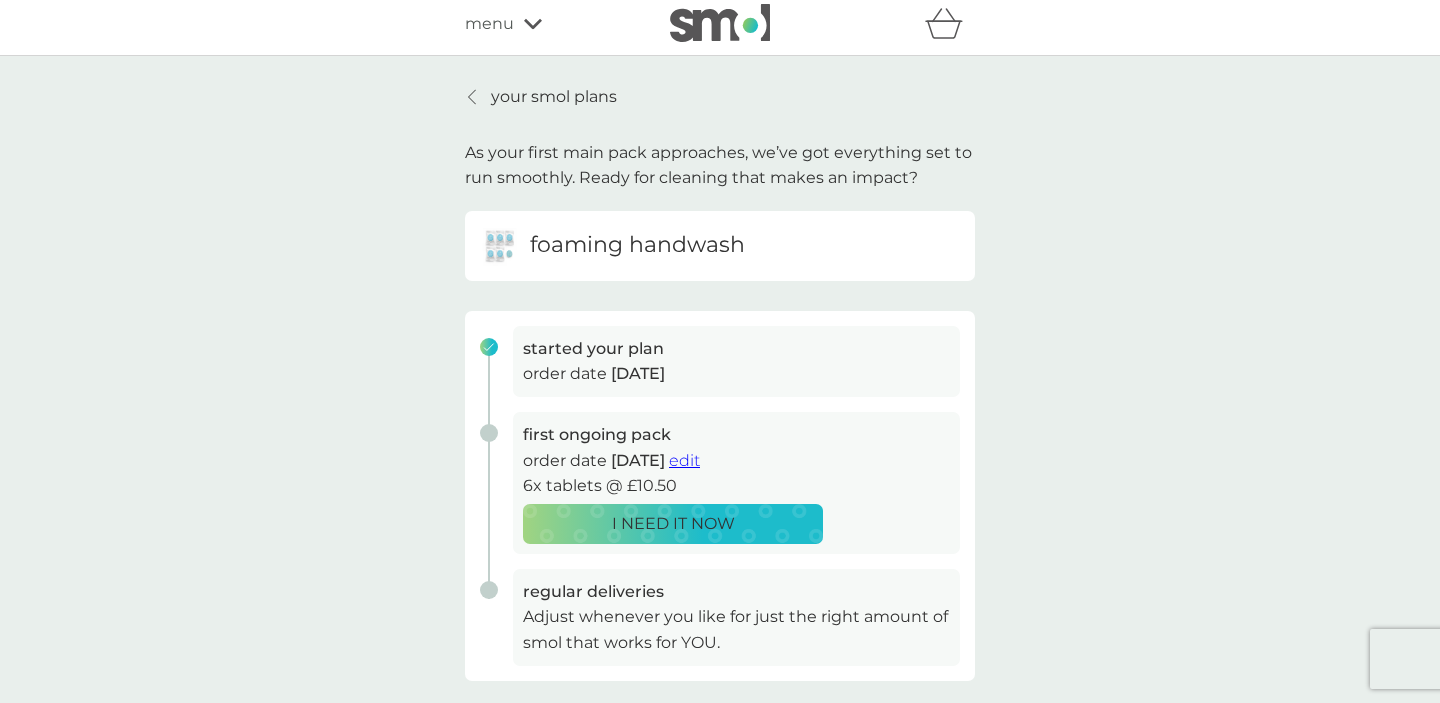 scroll, scrollTop: 0, scrollLeft: 0, axis: both 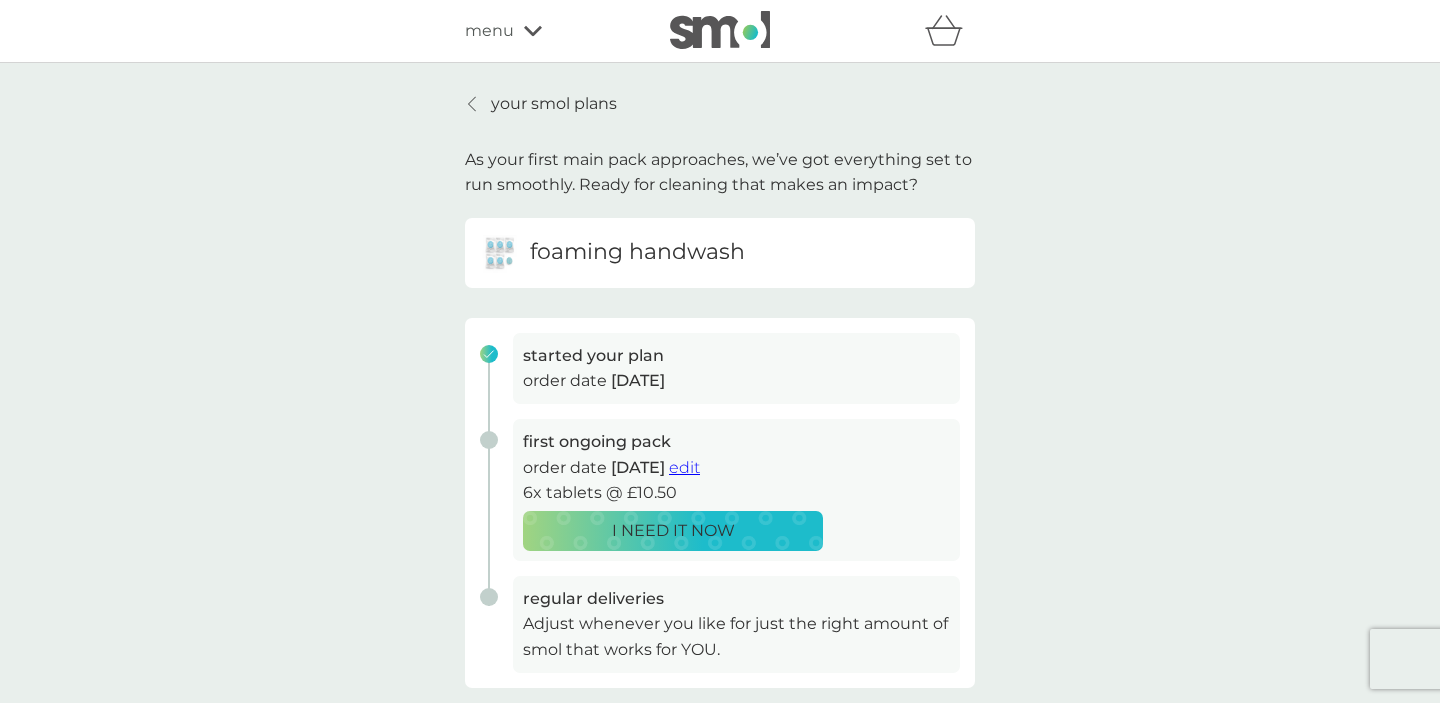 click on "your smol plans" at bounding box center [554, 104] 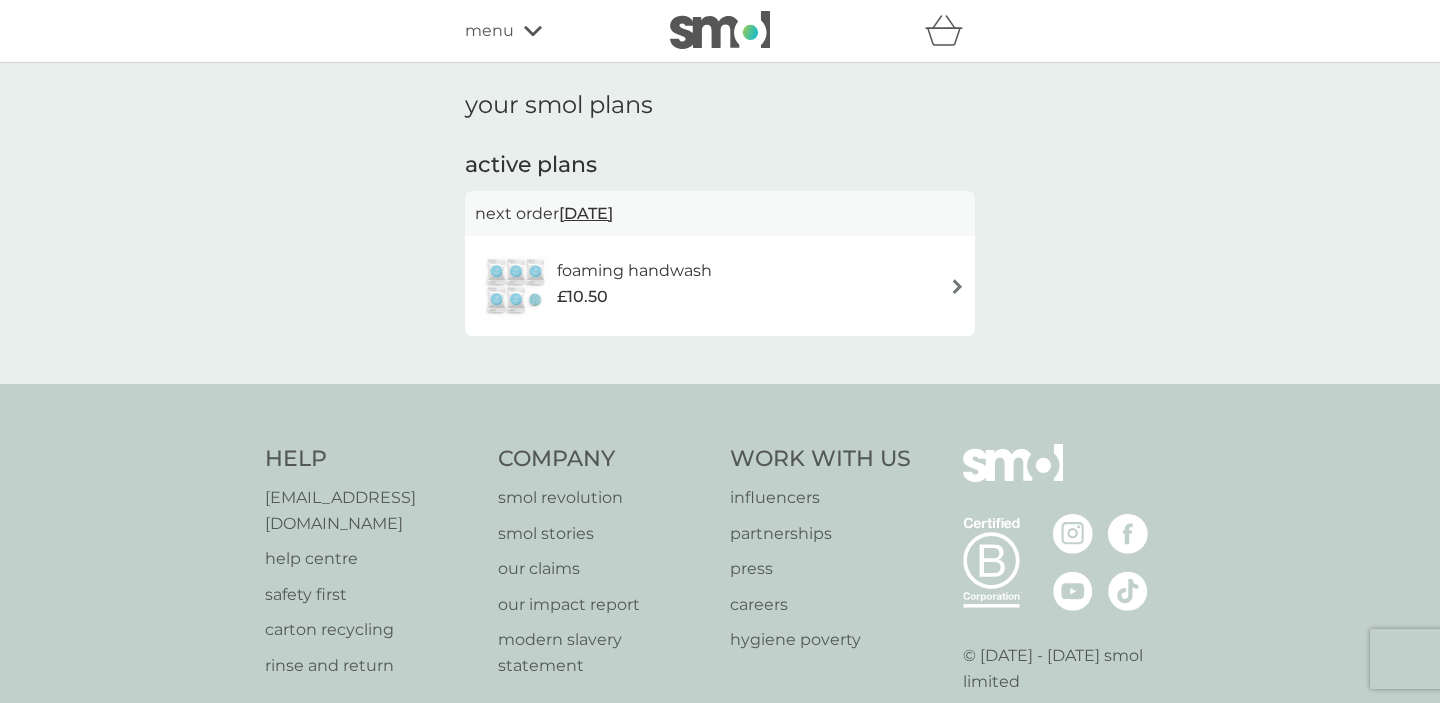 click on "menu" at bounding box center [489, 31] 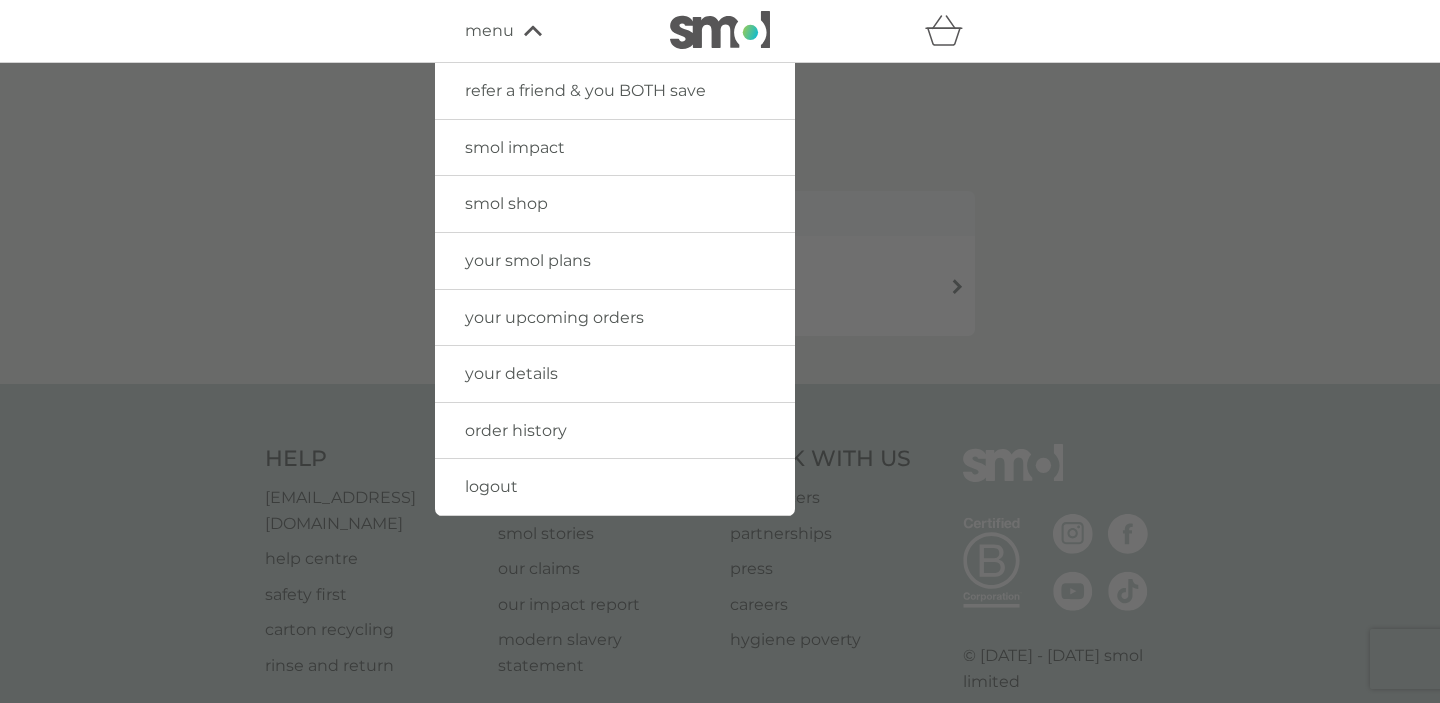 click on "smol shop" at bounding box center [506, 203] 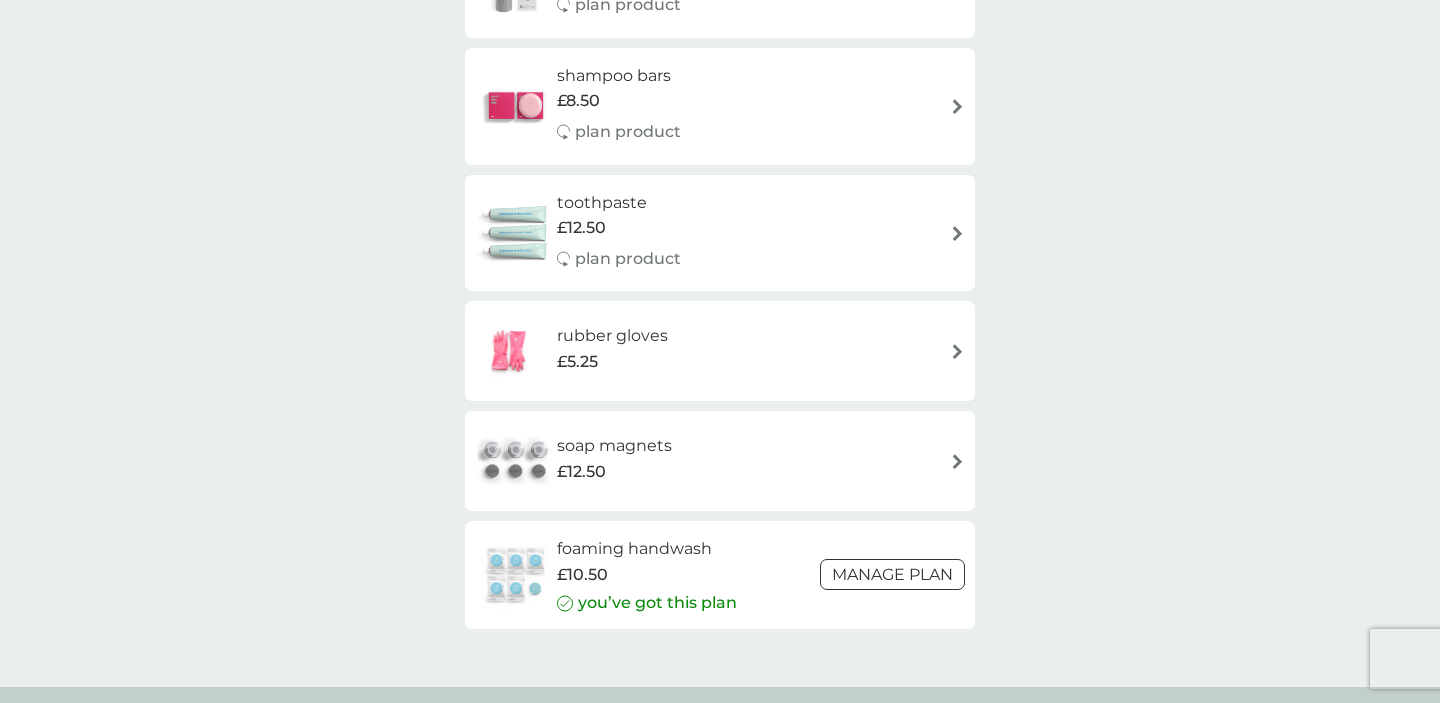 scroll, scrollTop: 2699, scrollLeft: 0, axis: vertical 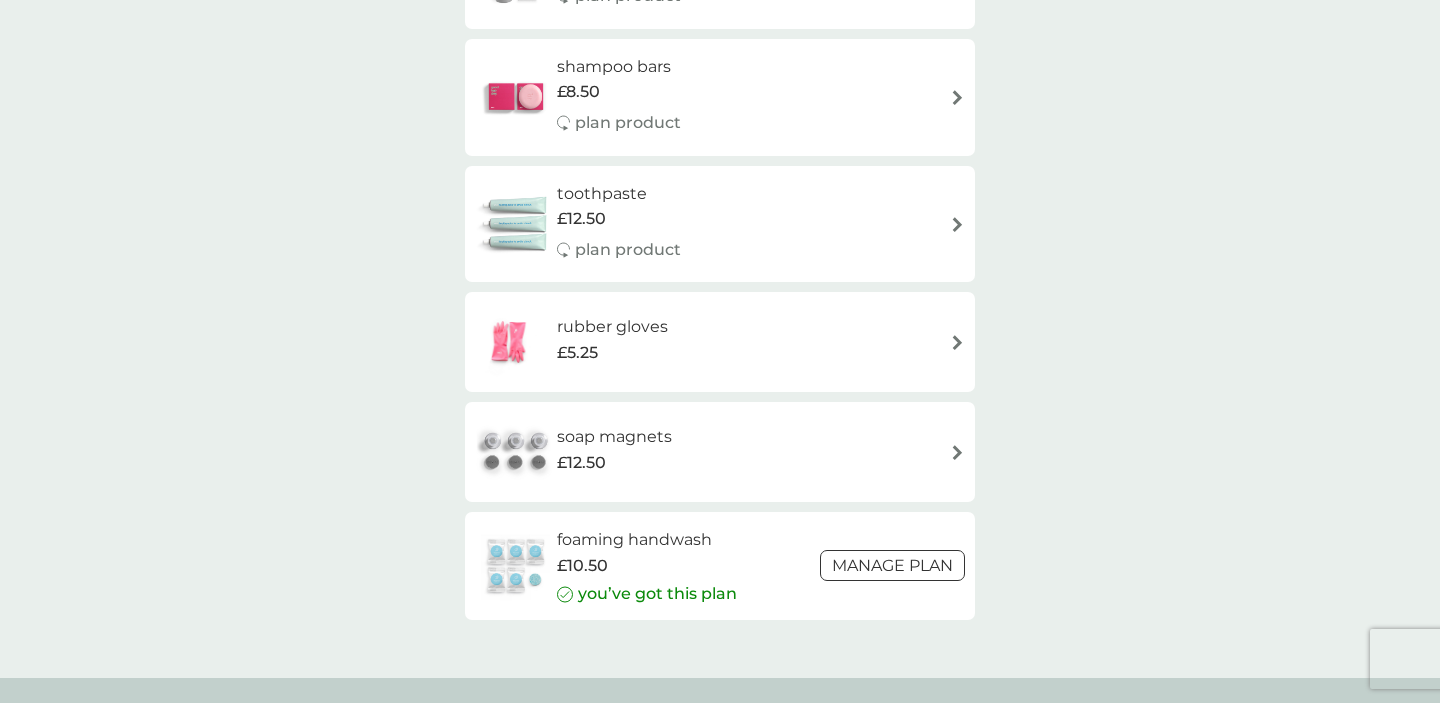 click at bounding box center (516, 566) 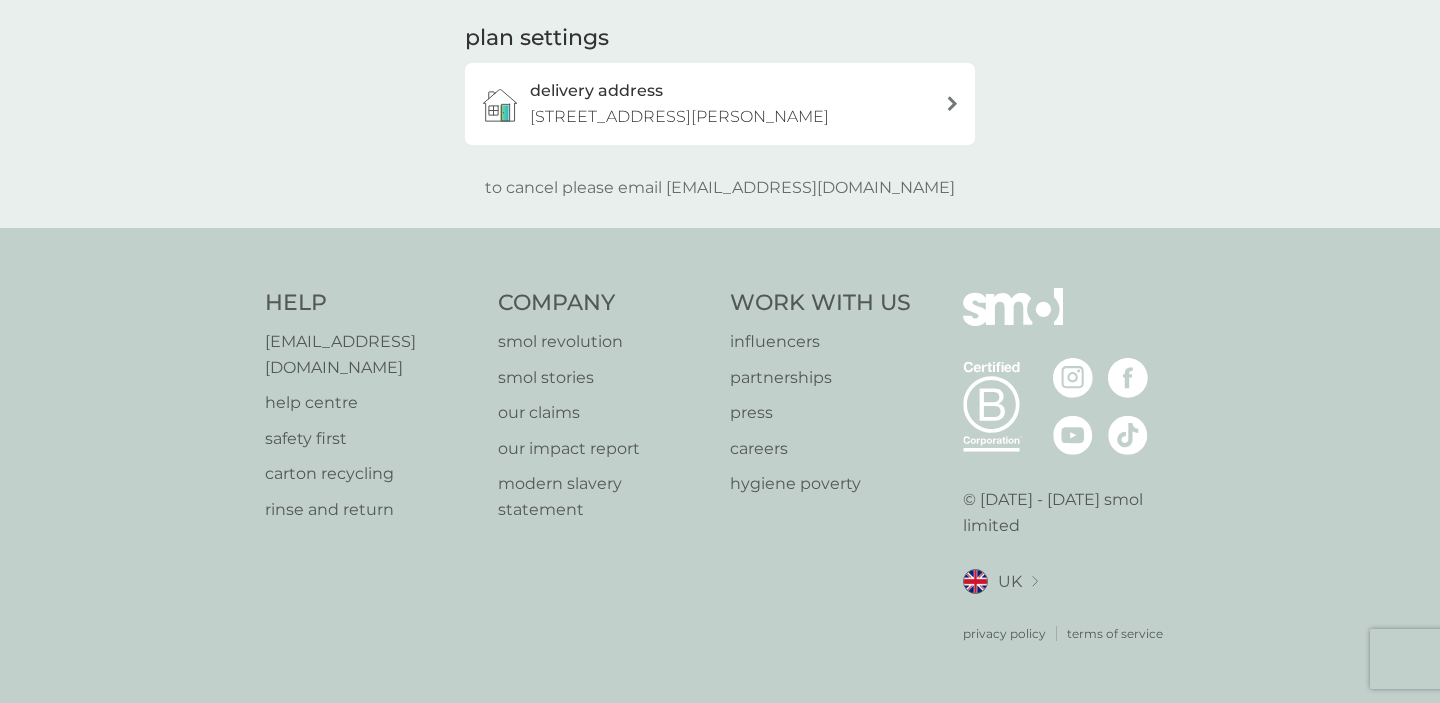 scroll, scrollTop: 0, scrollLeft: 0, axis: both 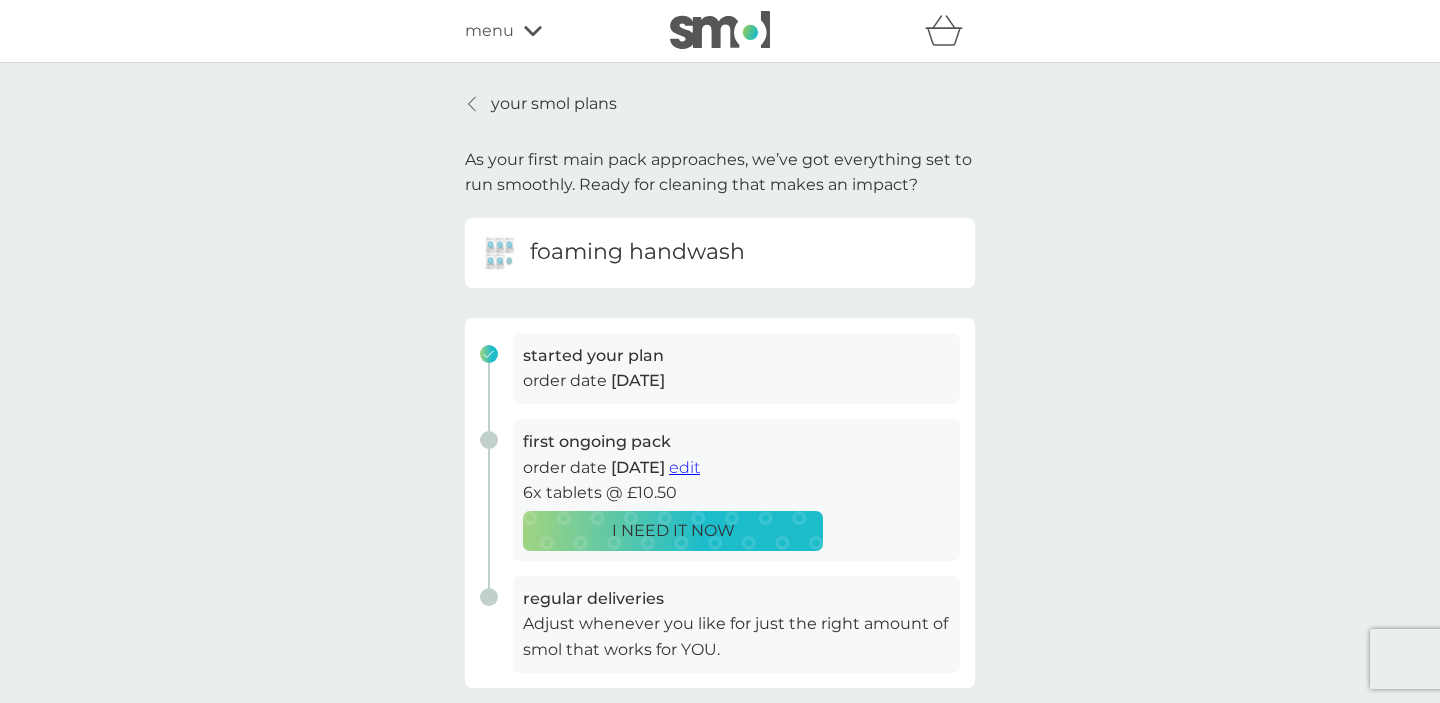 click at bounding box center (720, 30) 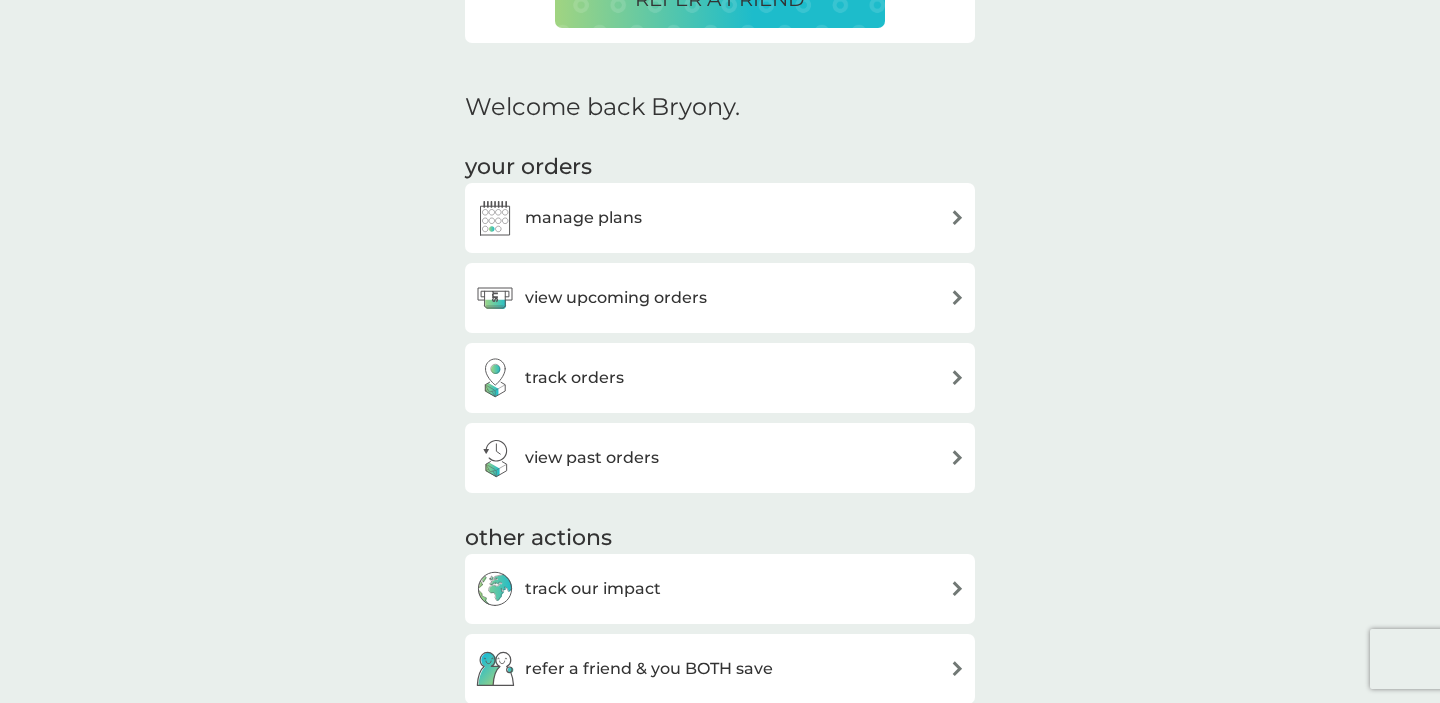 scroll, scrollTop: 0, scrollLeft: 0, axis: both 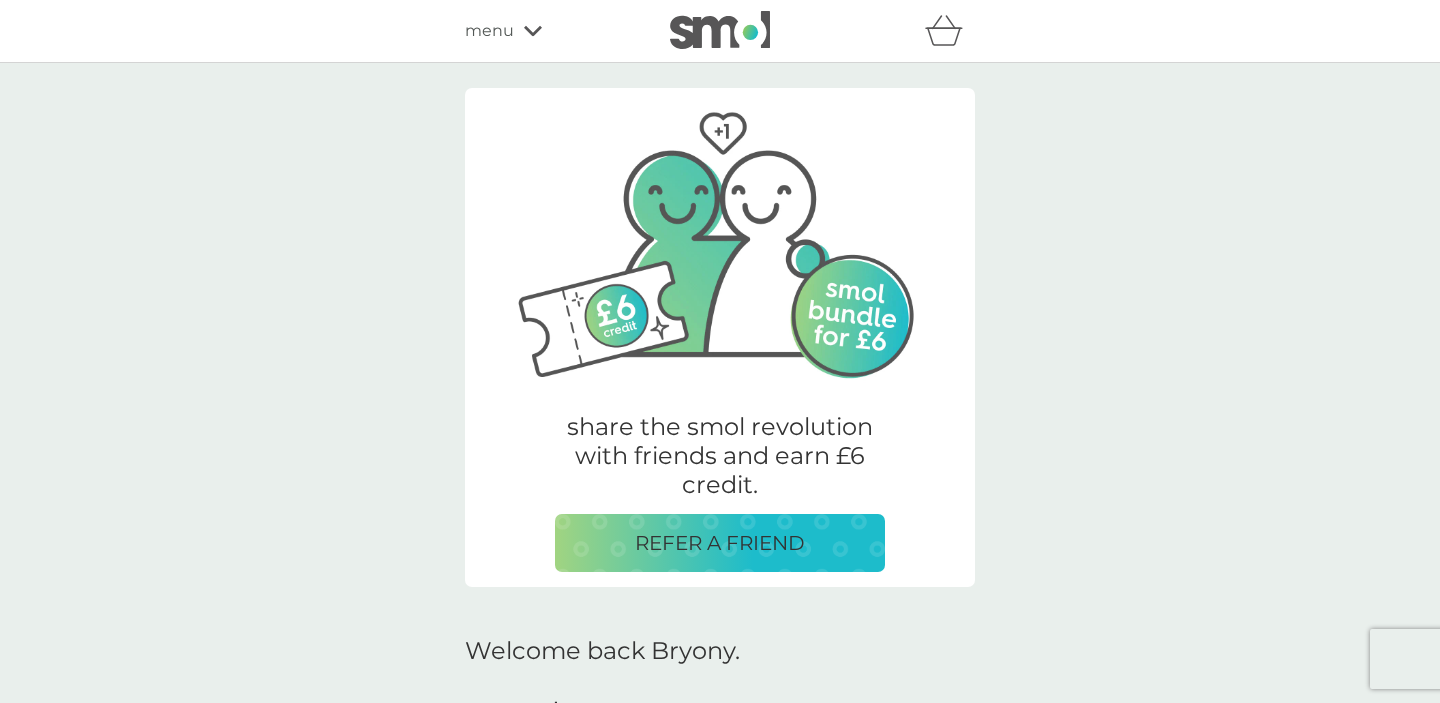 click on "REFER A FRIEND" at bounding box center (720, 543) 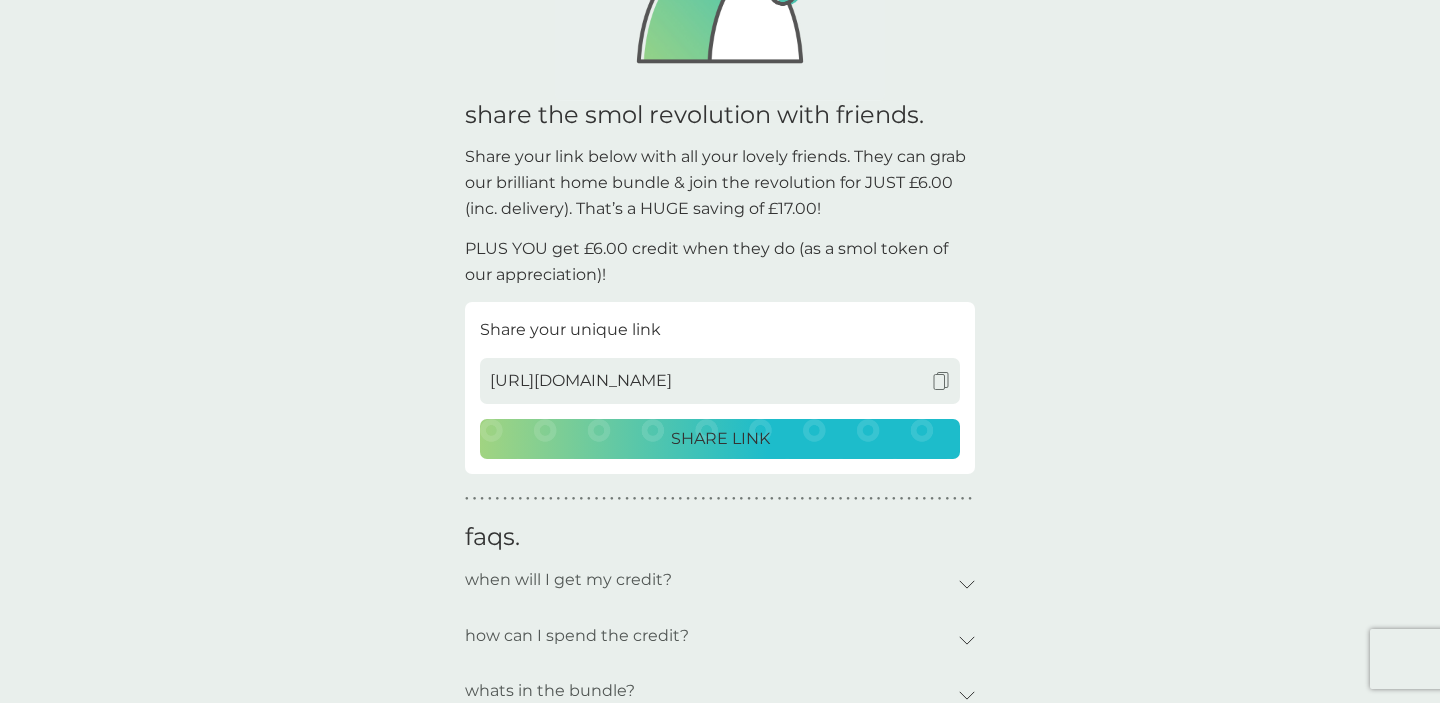 scroll, scrollTop: 331, scrollLeft: 0, axis: vertical 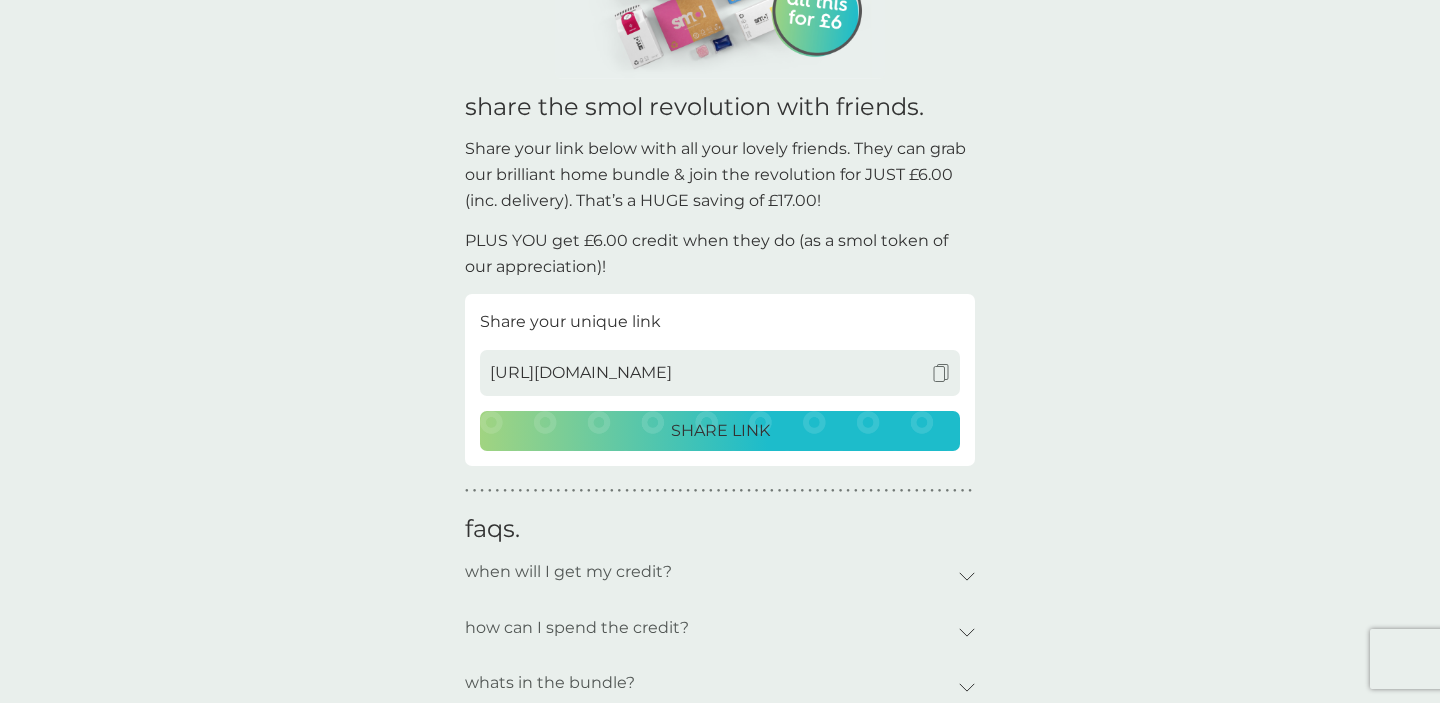 click on "SHARE LINK" at bounding box center (720, 431) 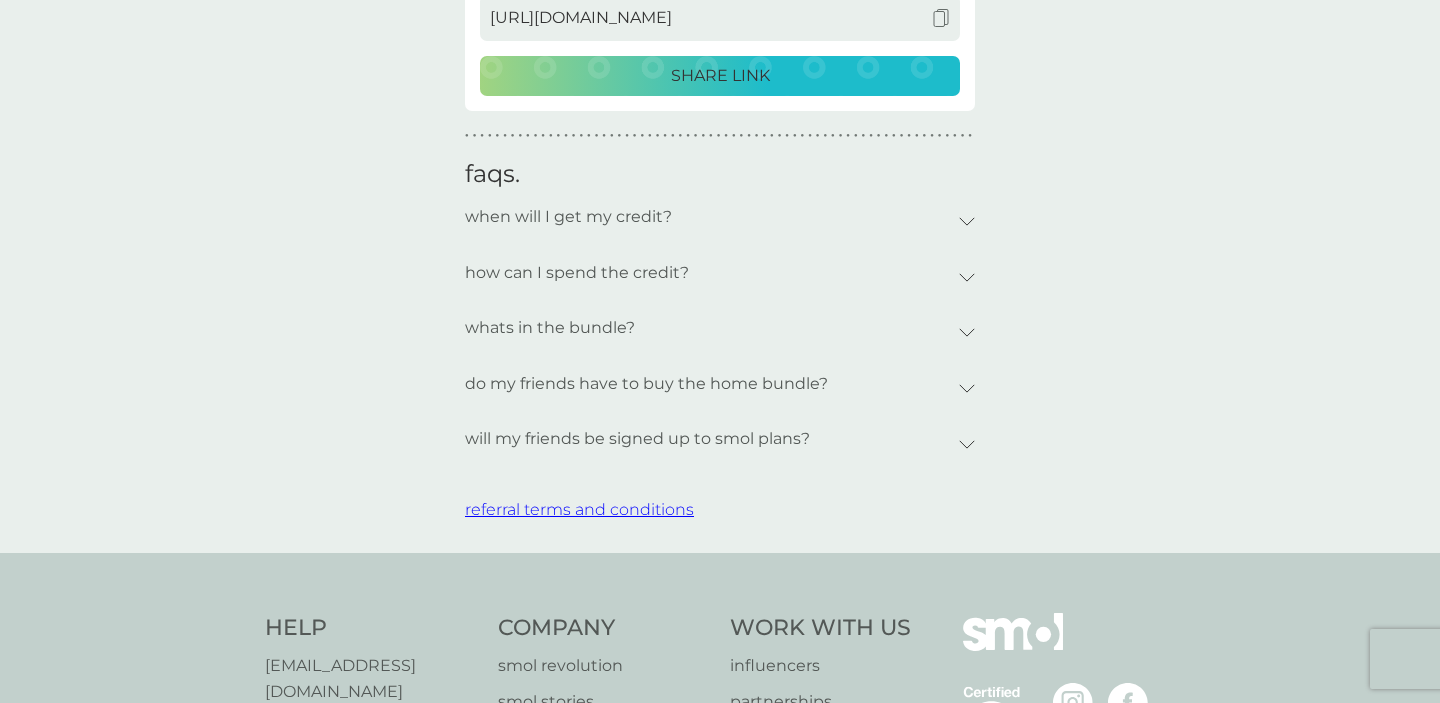 scroll, scrollTop: 690, scrollLeft: 0, axis: vertical 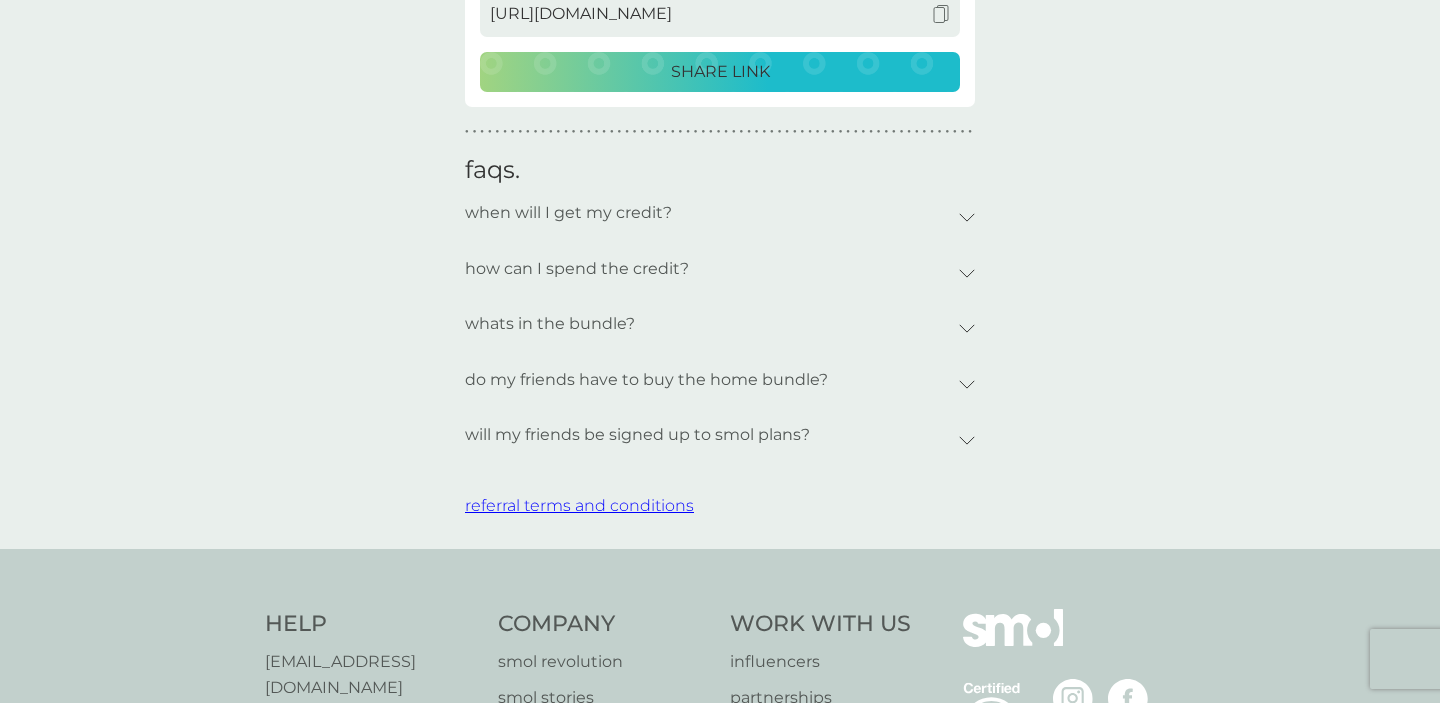 click on "whats in the bundle?" at bounding box center [550, 324] 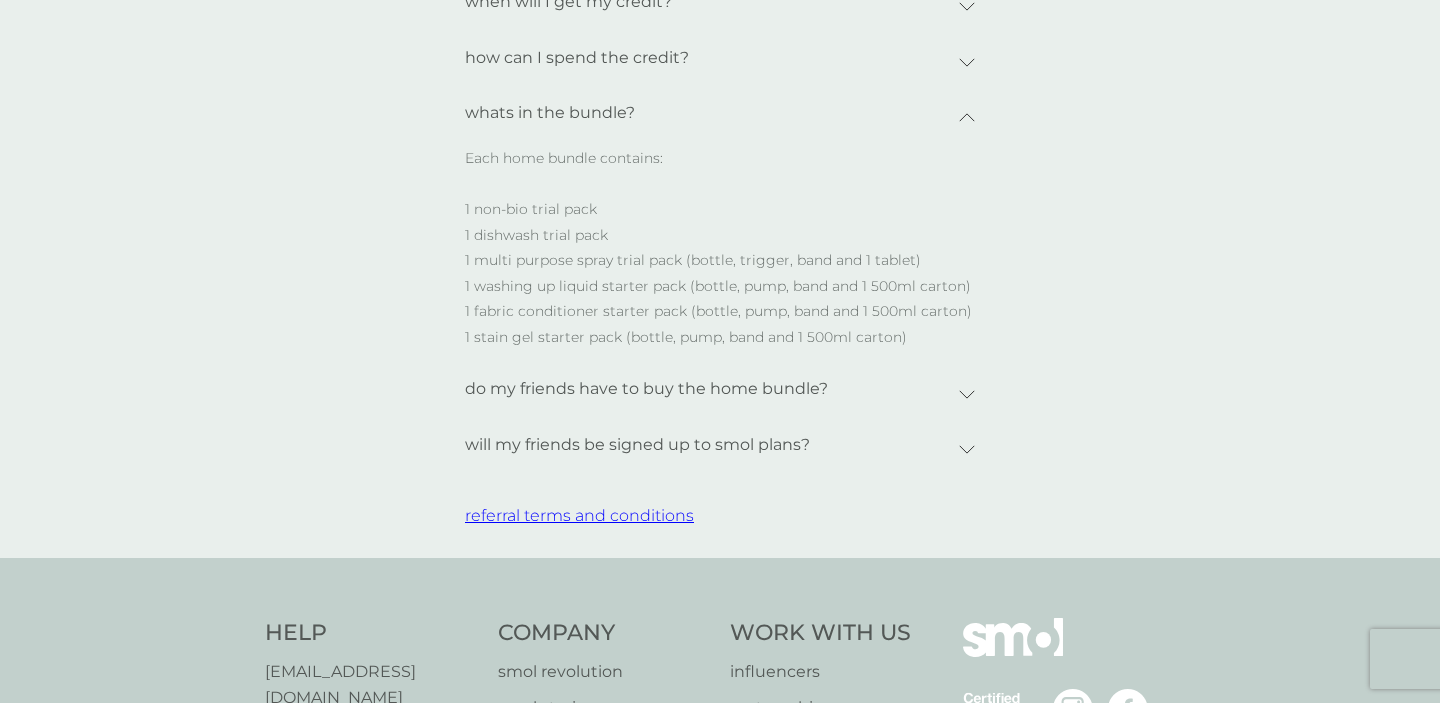 scroll, scrollTop: 905, scrollLeft: 0, axis: vertical 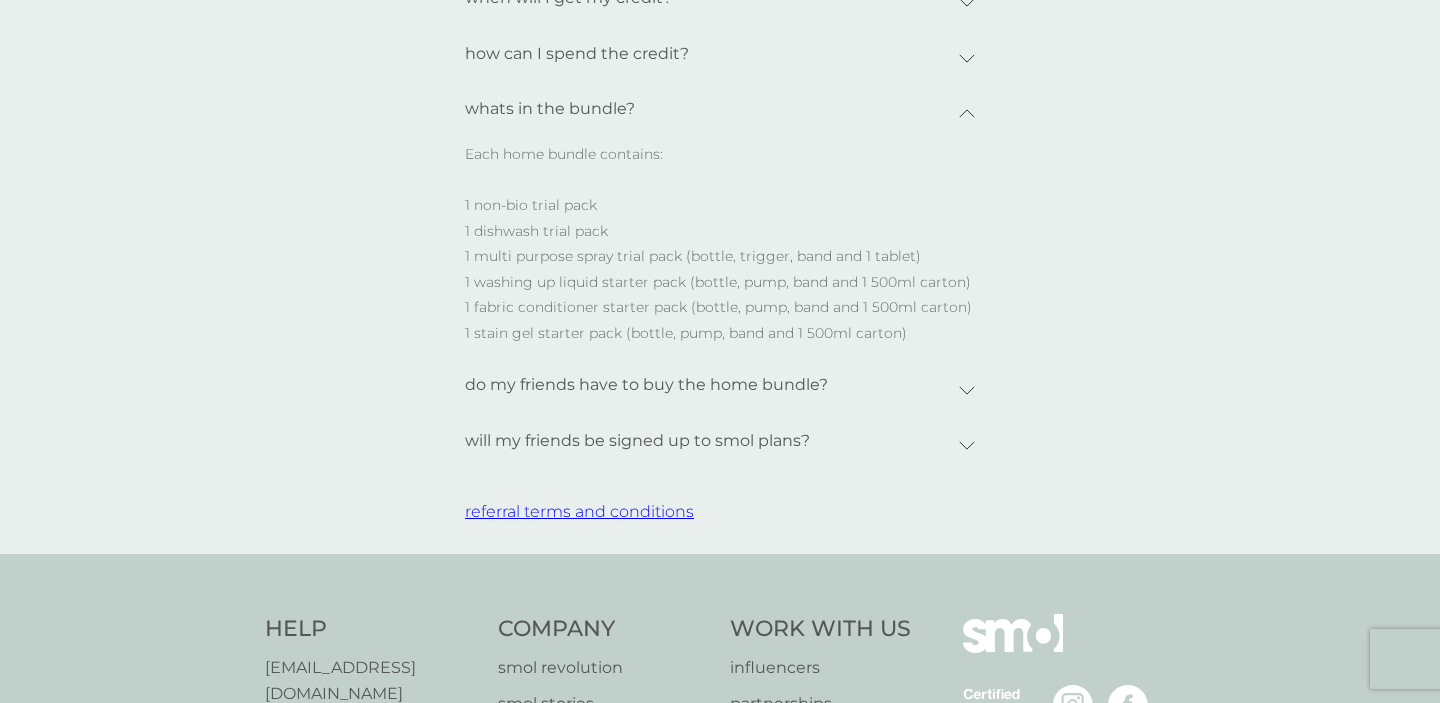 click on "do my friends have to buy the home bundle?" at bounding box center [646, 385] 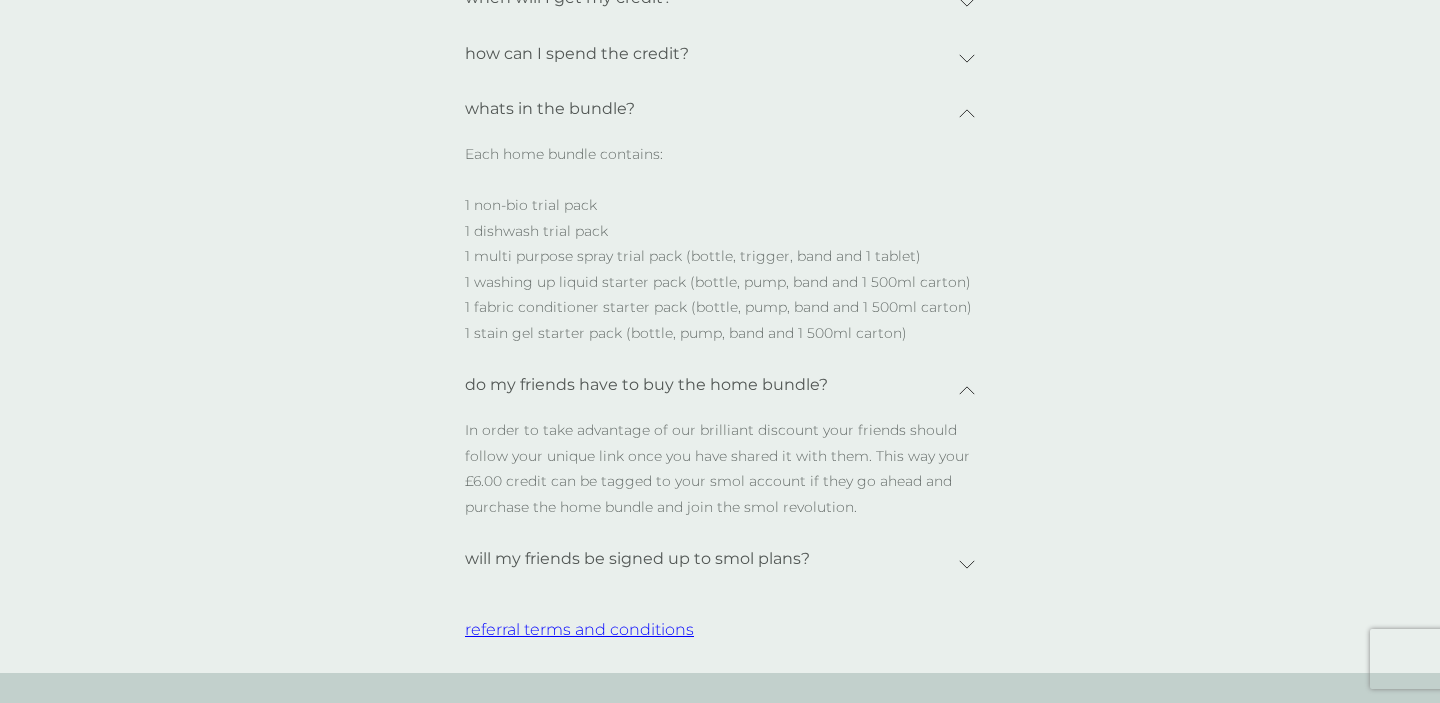 click on "do my friends have to buy the home bundle?" at bounding box center (646, 385) 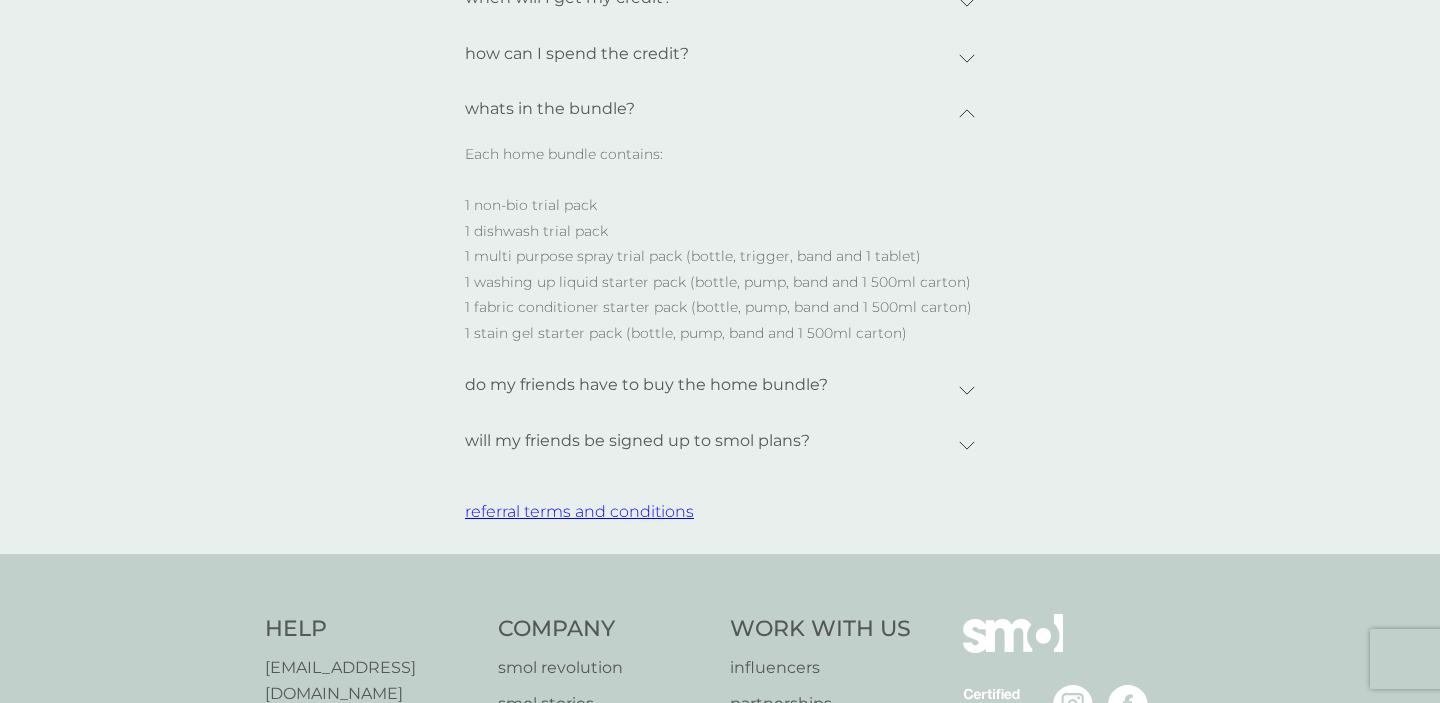 click on "will my friends be signed up to smol plans?" at bounding box center [637, 441] 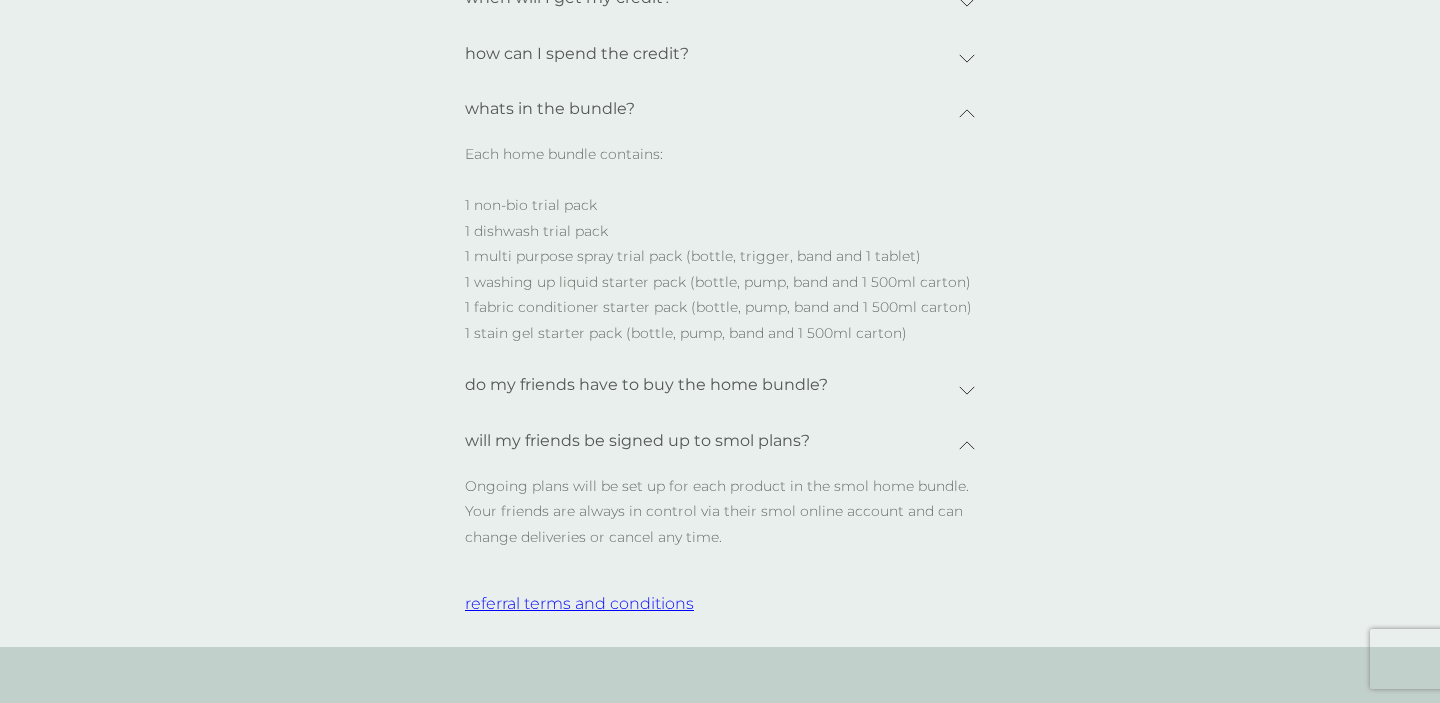 click on "will my friends be signed up to smol plans?" at bounding box center (637, 441) 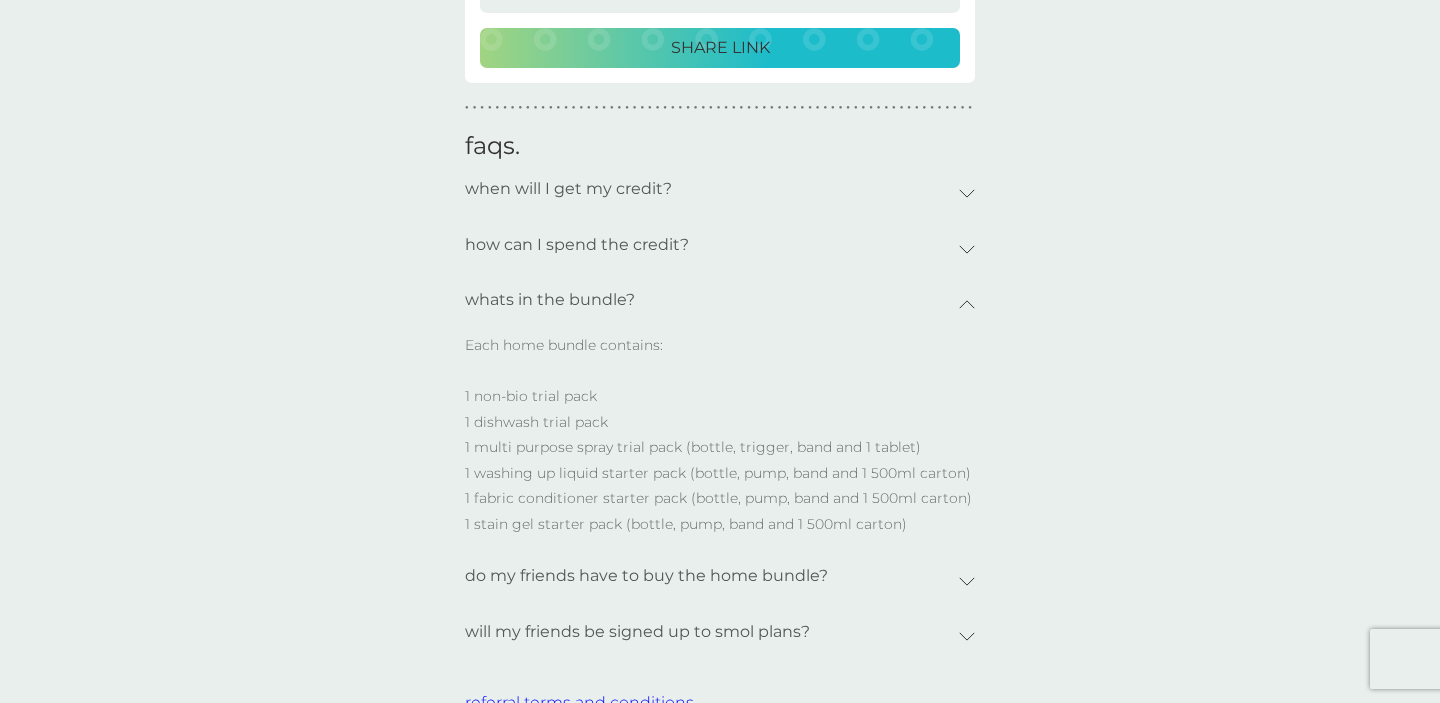scroll, scrollTop: 713, scrollLeft: 0, axis: vertical 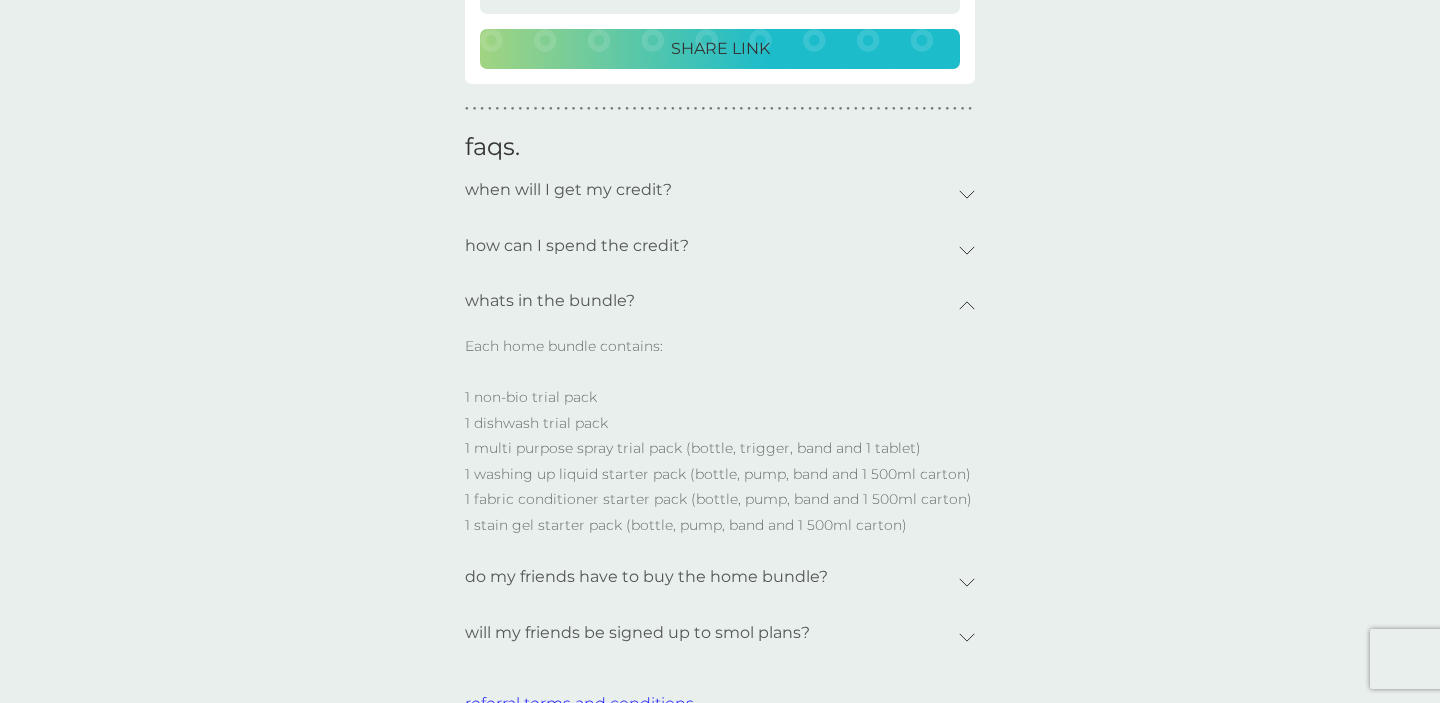 click on "how can I spend the credit?" at bounding box center [577, 246] 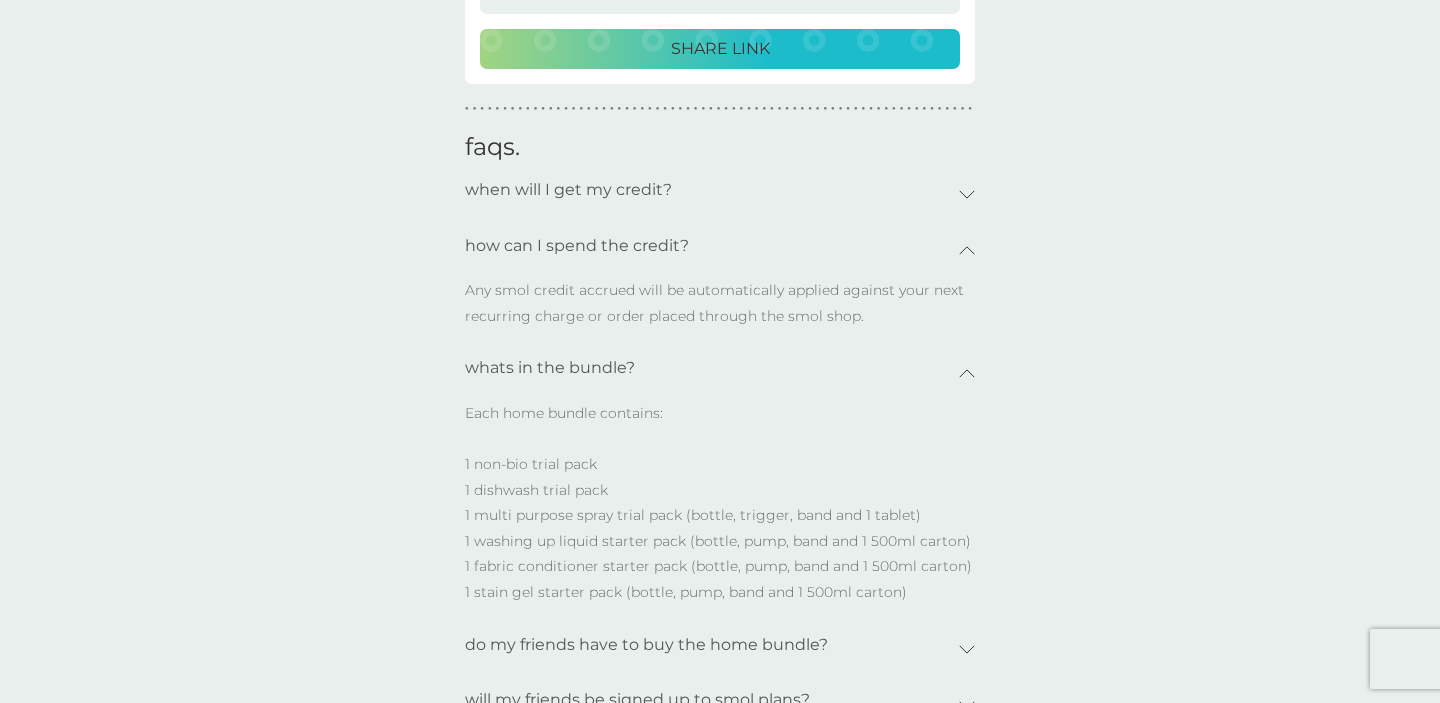 click on "how can I spend the credit?" at bounding box center (577, 246) 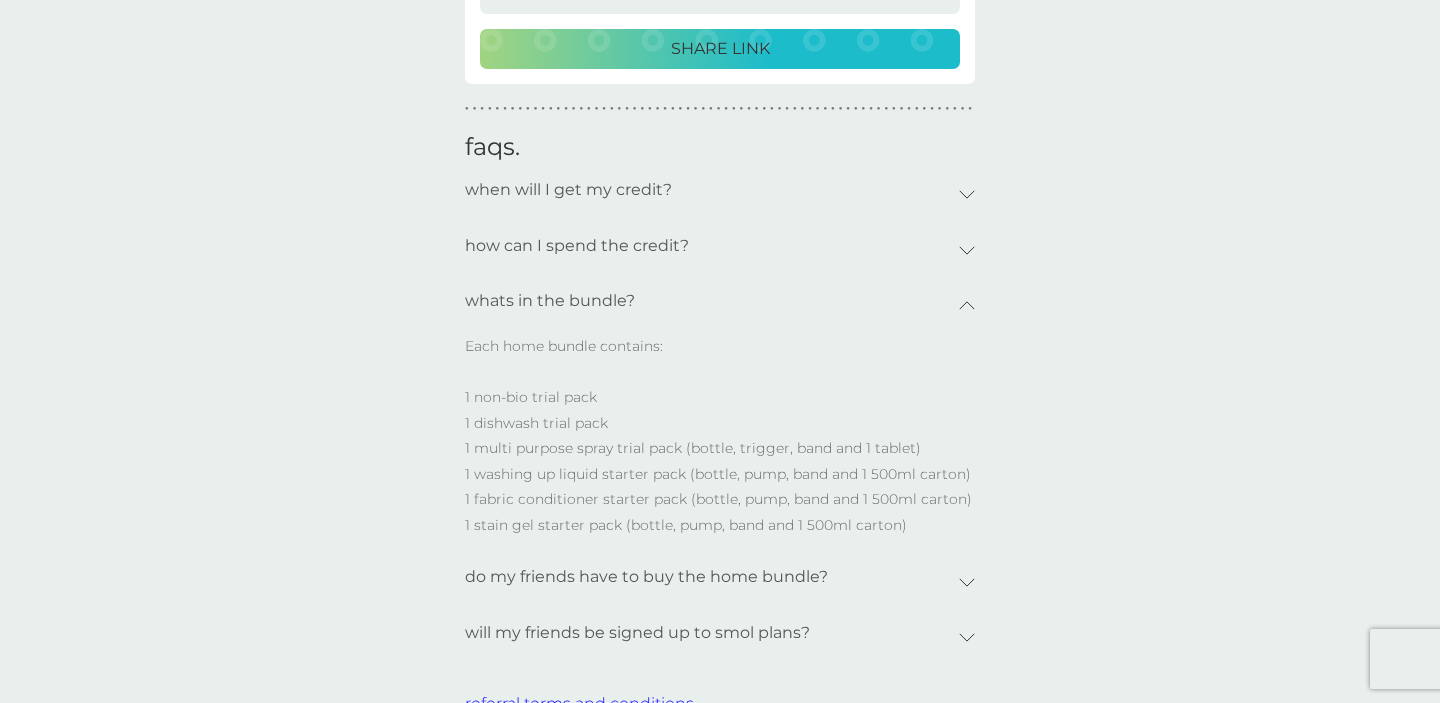 click on "when will I get my credit?" at bounding box center [568, 190] 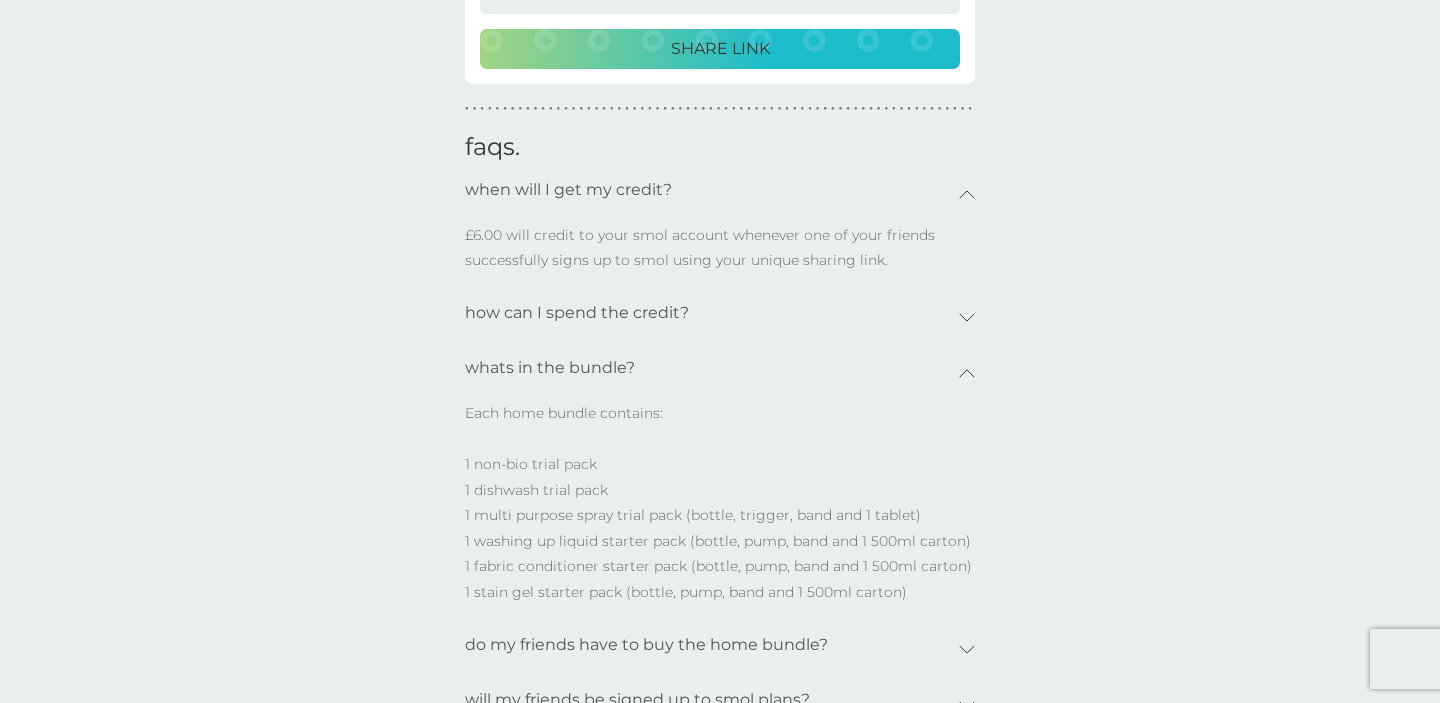 click on "when will I get my credit?" at bounding box center (568, 190) 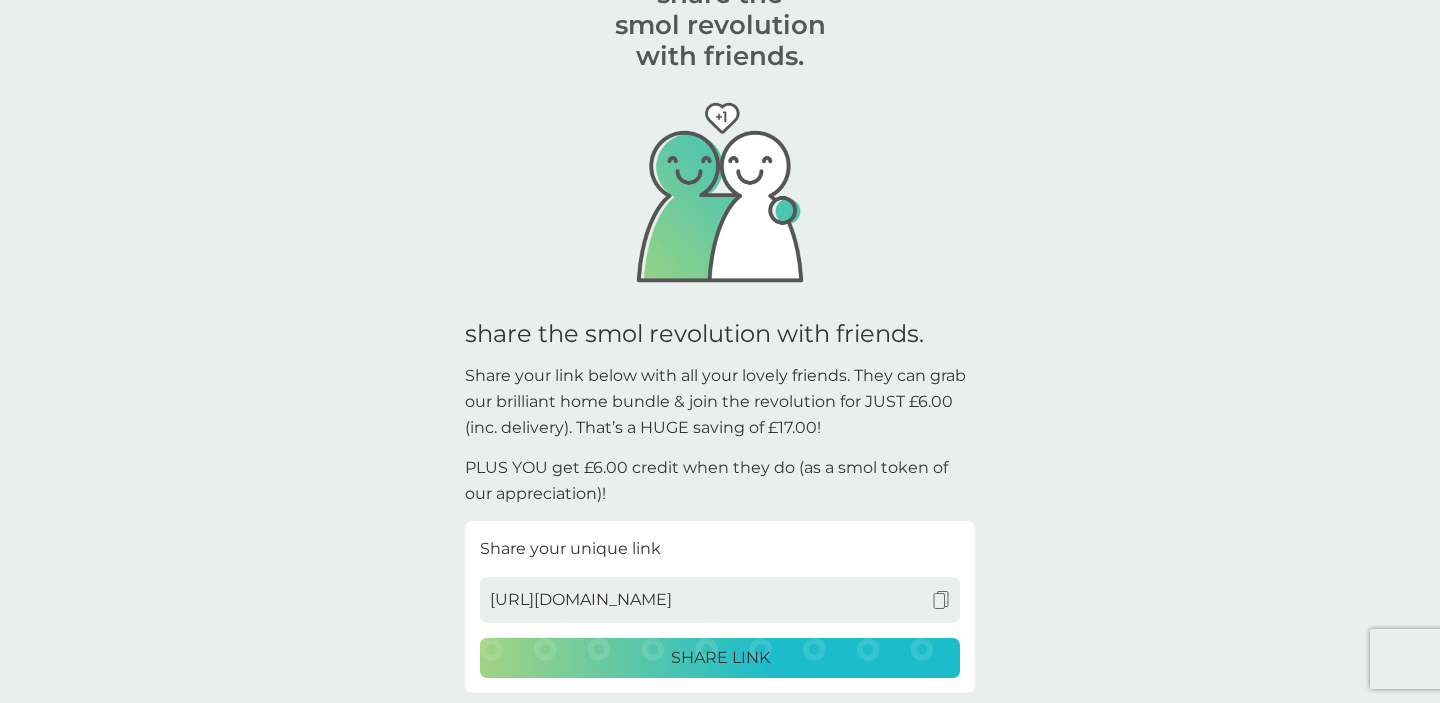 scroll, scrollTop: 0, scrollLeft: 0, axis: both 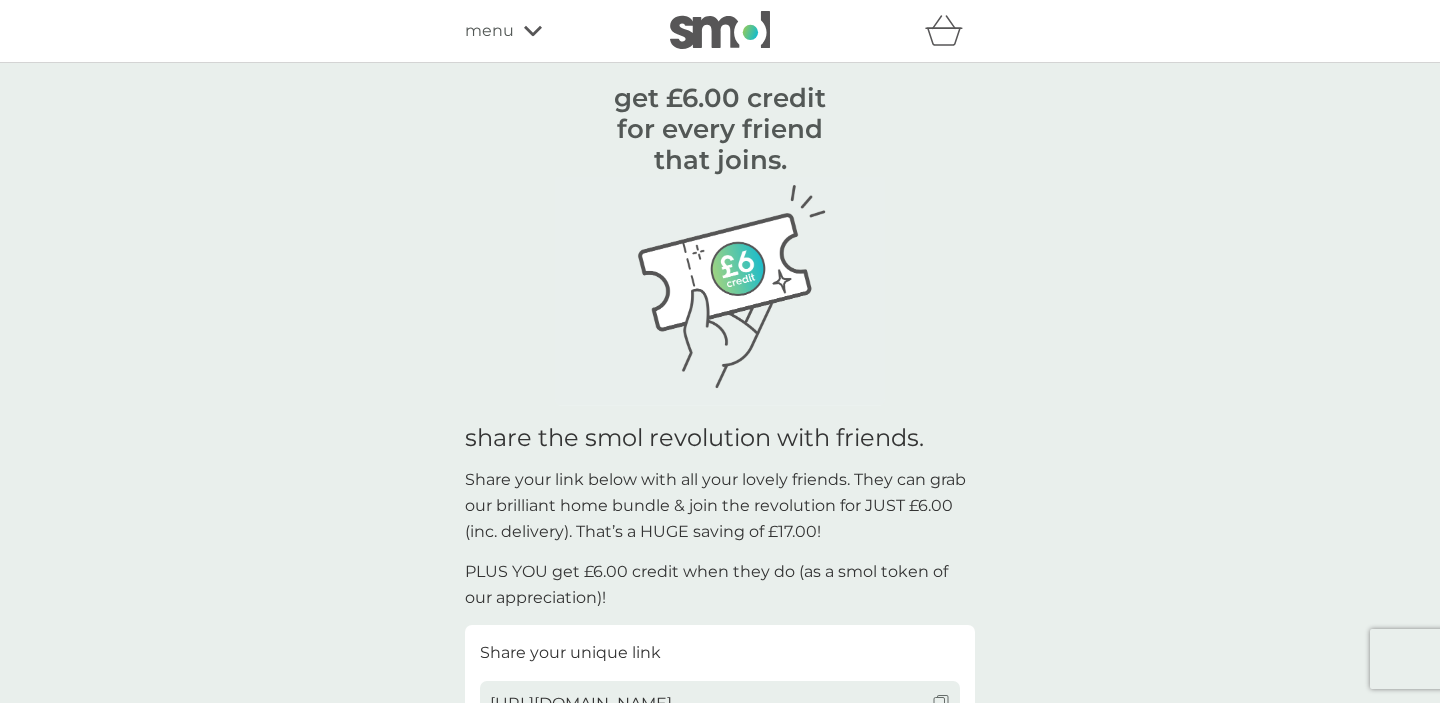 click at bounding box center [720, 30] 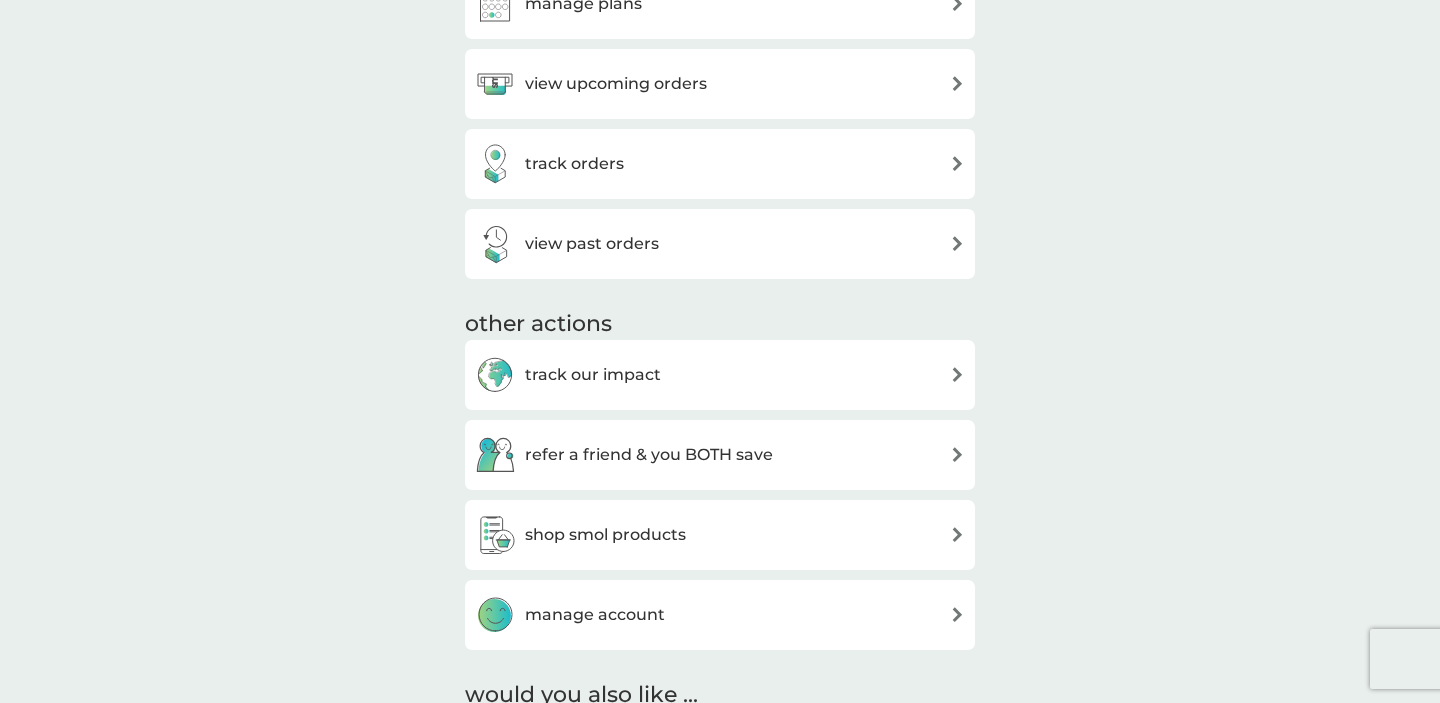 scroll, scrollTop: 760, scrollLeft: 0, axis: vertical 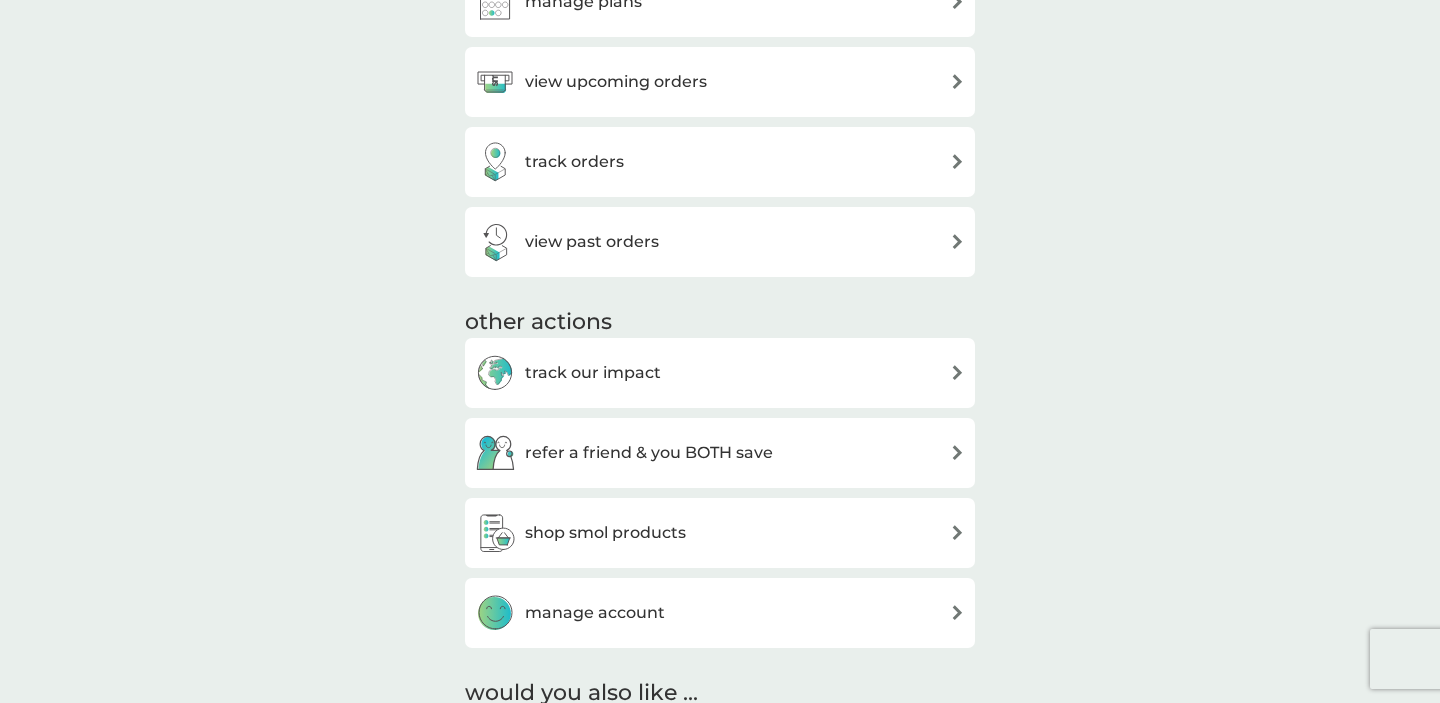 click on "shop smol products" at bounding box center (605, 533) 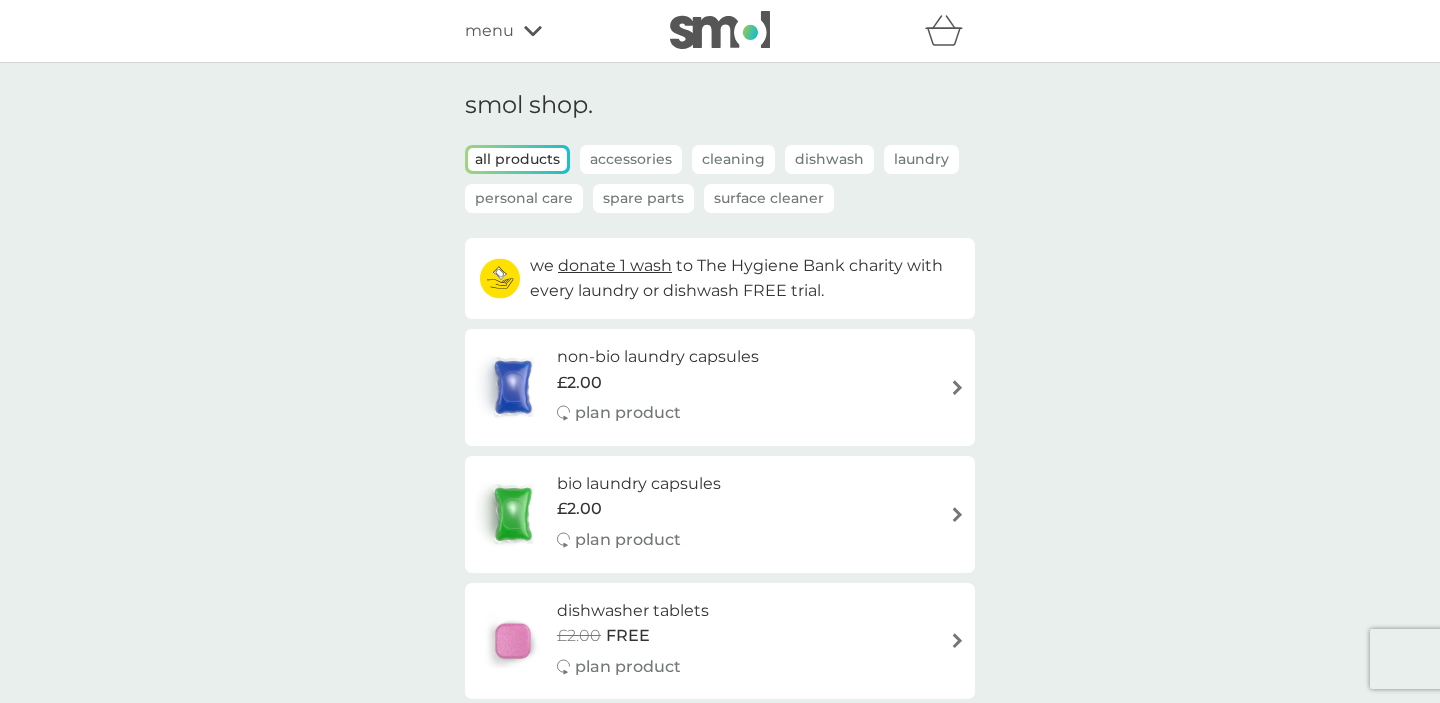 click on "Cleaning" at bounding box center [733, 159] 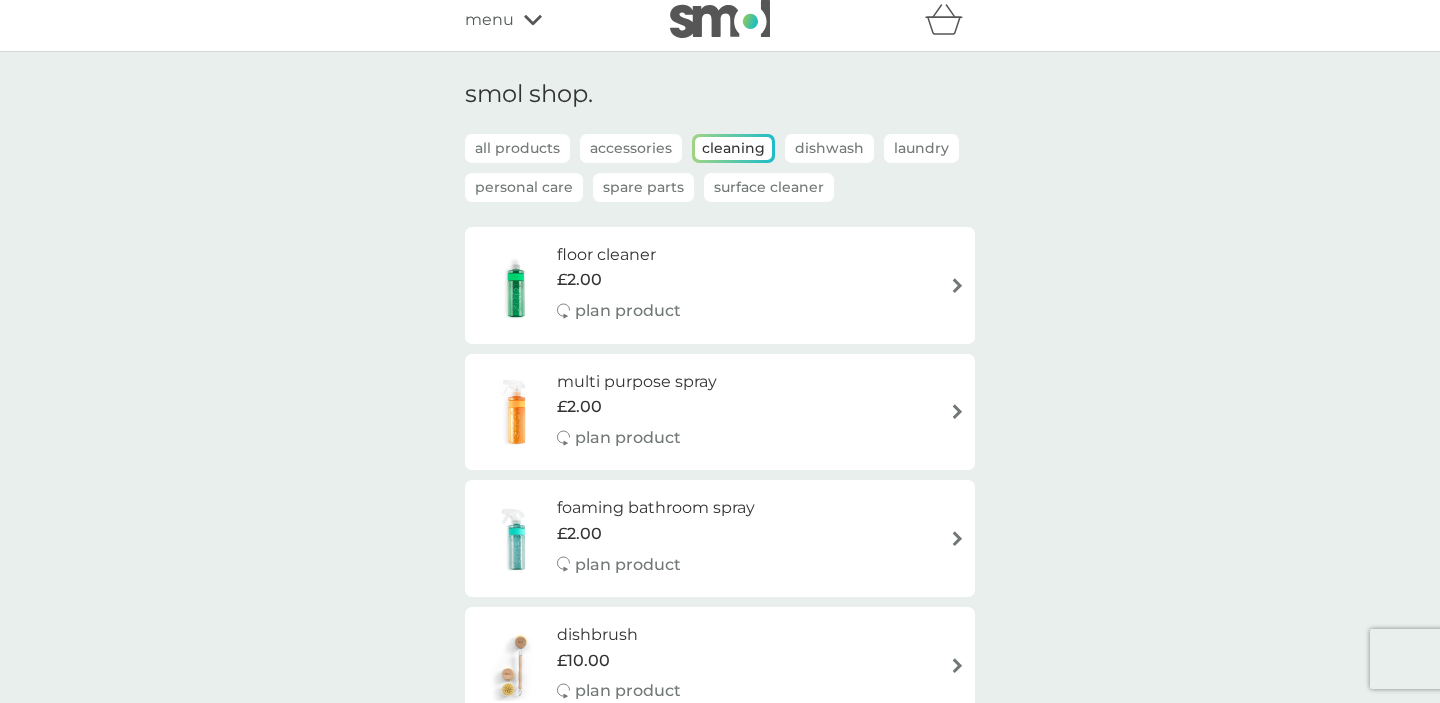 scroll, scrollTop: 4, scrollLeft: 0, axis: vertical 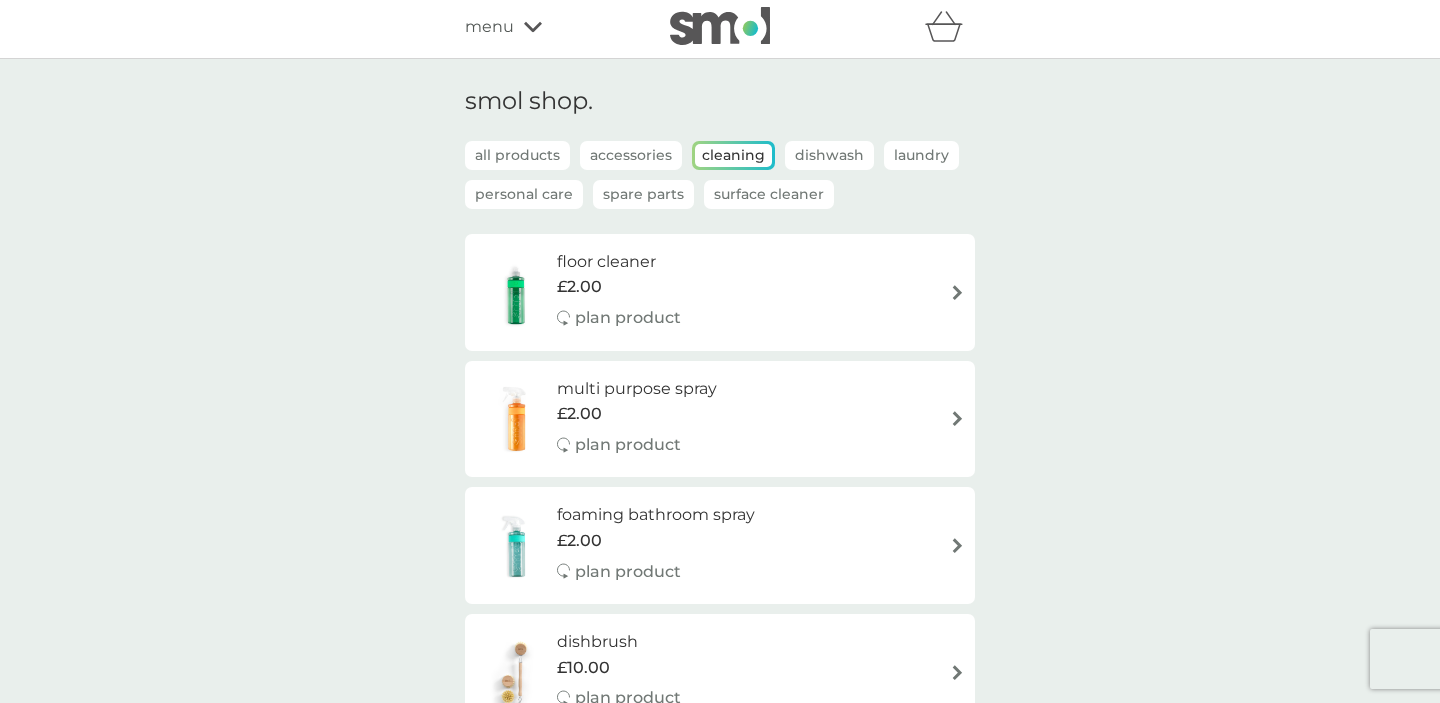 click on "all products" at bounding box center [517, 155] 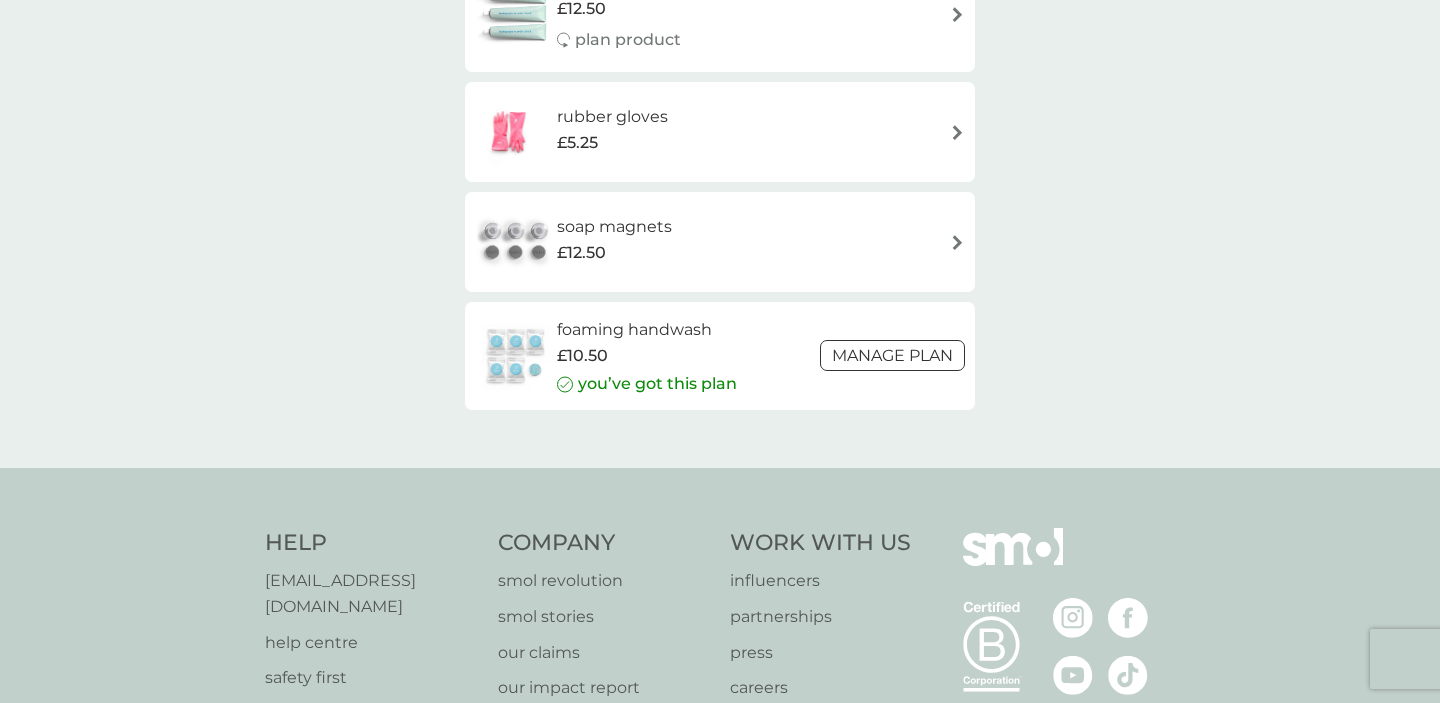 scroll, scrollTop: 2913, scrollLeft: 0, axis: vertical 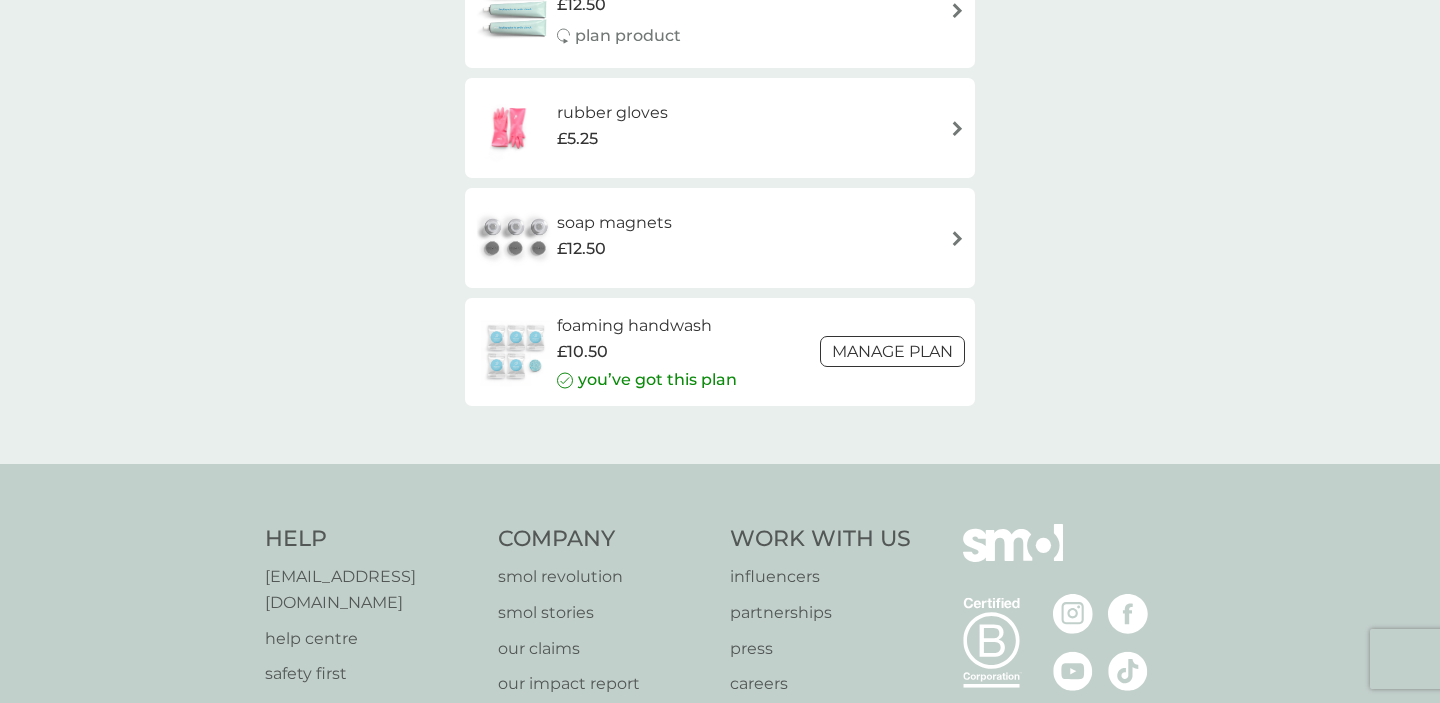 click on "foaming handwash" at bounding box center [647, 326] 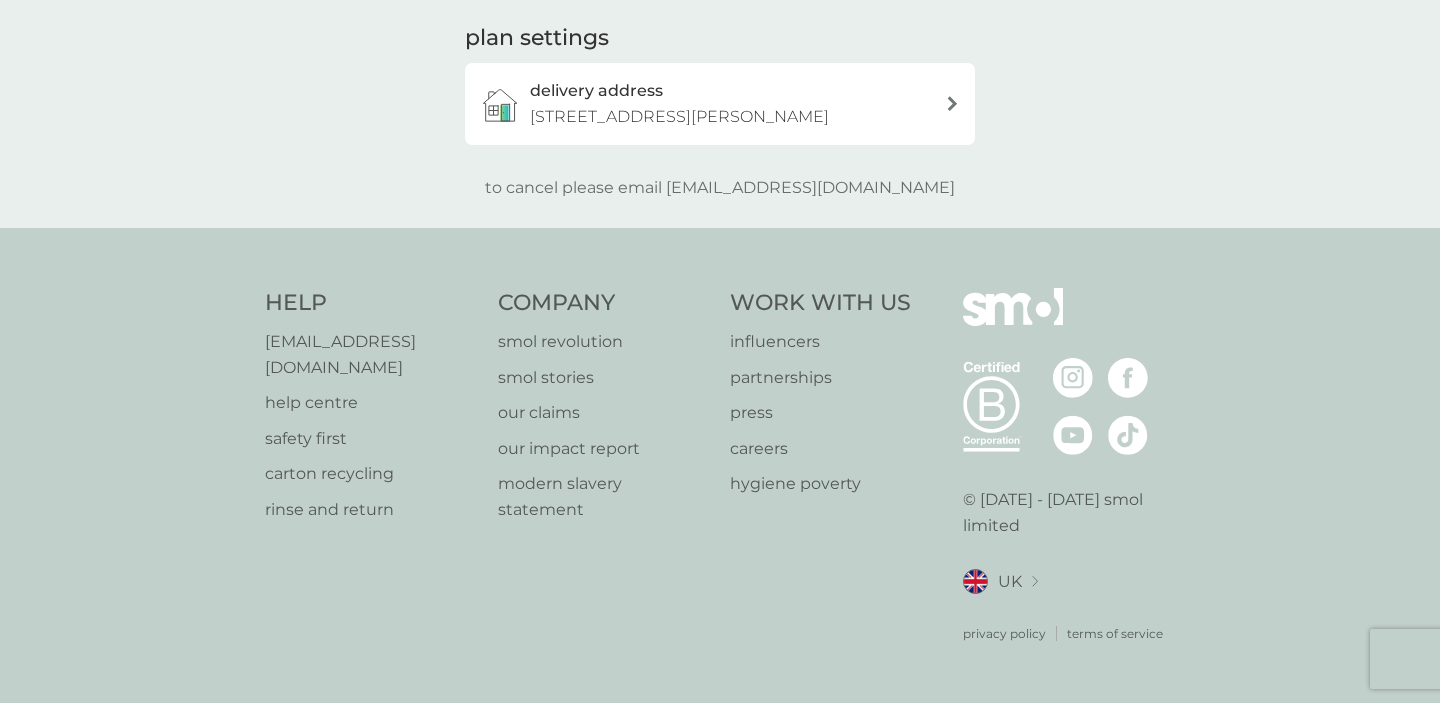scroll, scrollTop: 0, scrollLeft: 0, axis: both 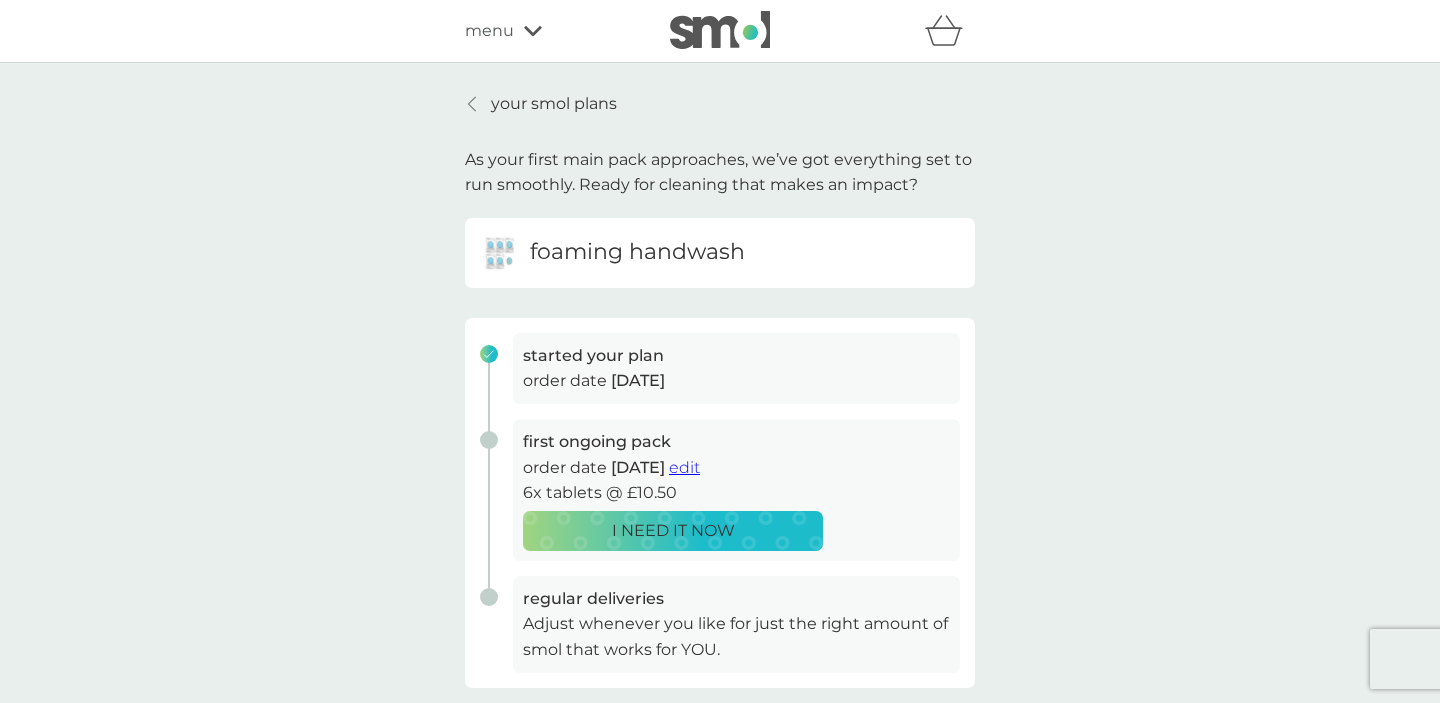 click at bounding box center (500, 253) 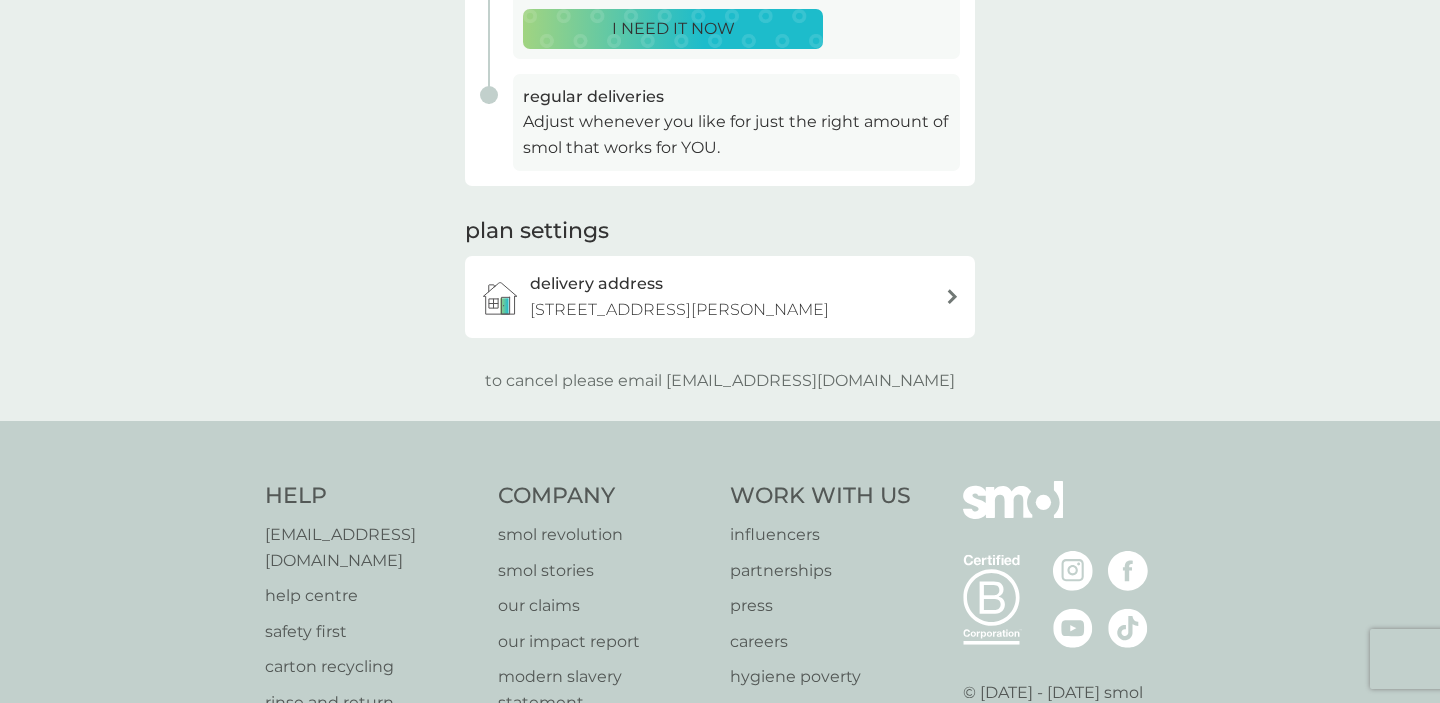 scroll, scrollTop: 0, scrollLeft: 0, axis: both 